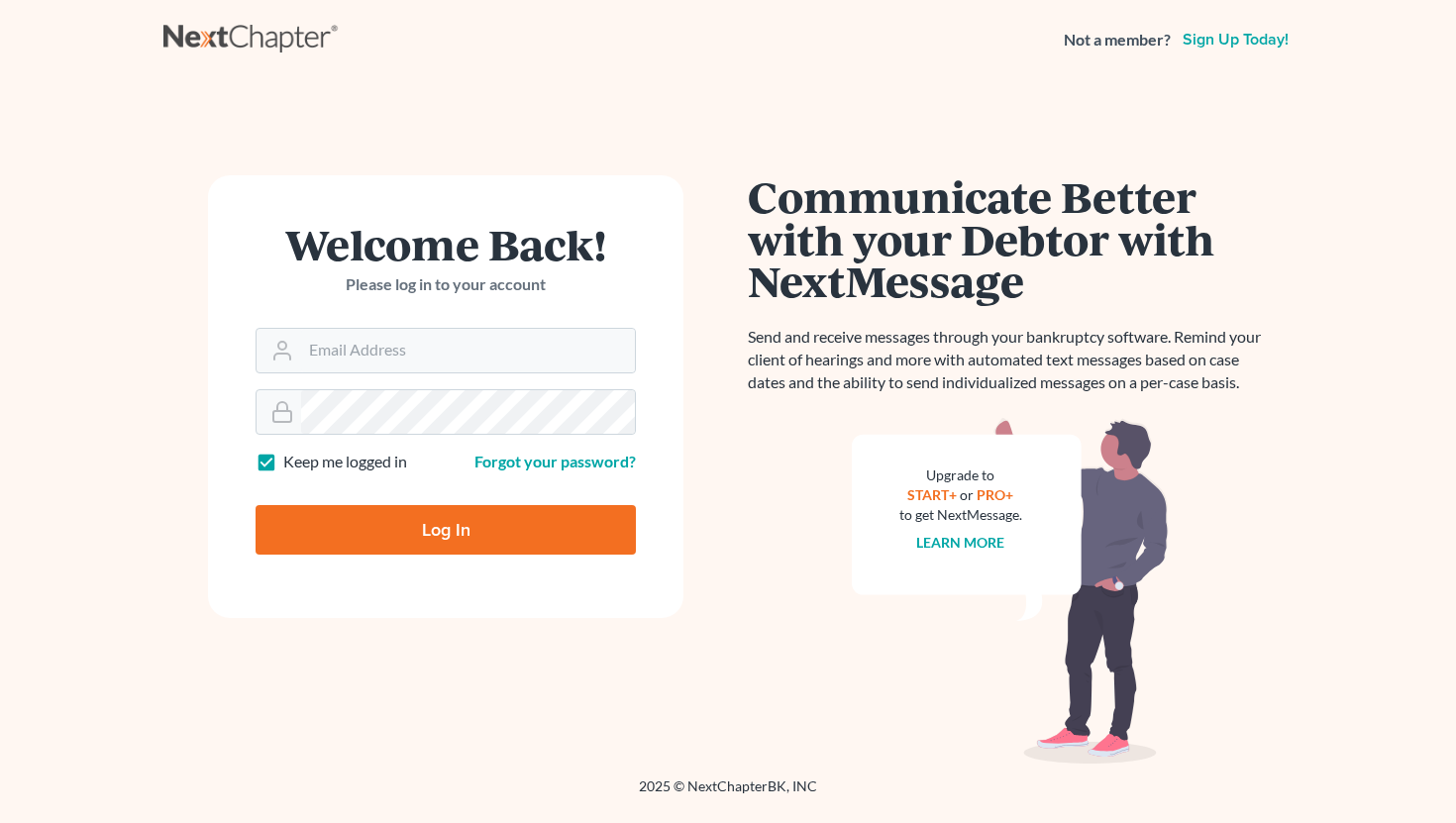 scroll, scrollTop: 0, scrollLeft: 0, axis: both 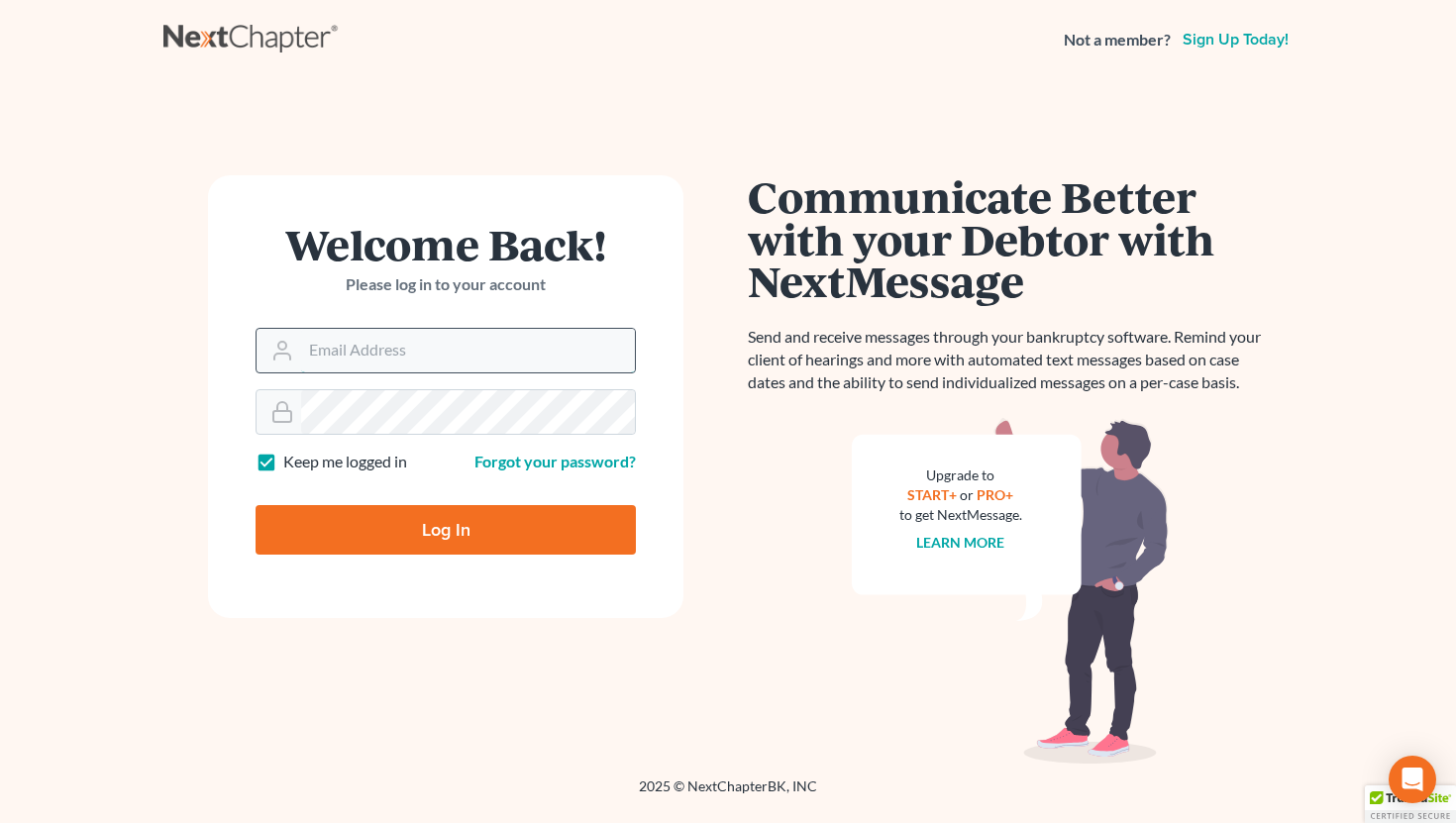 click on "Email Address" at bounding box center [468, 351] 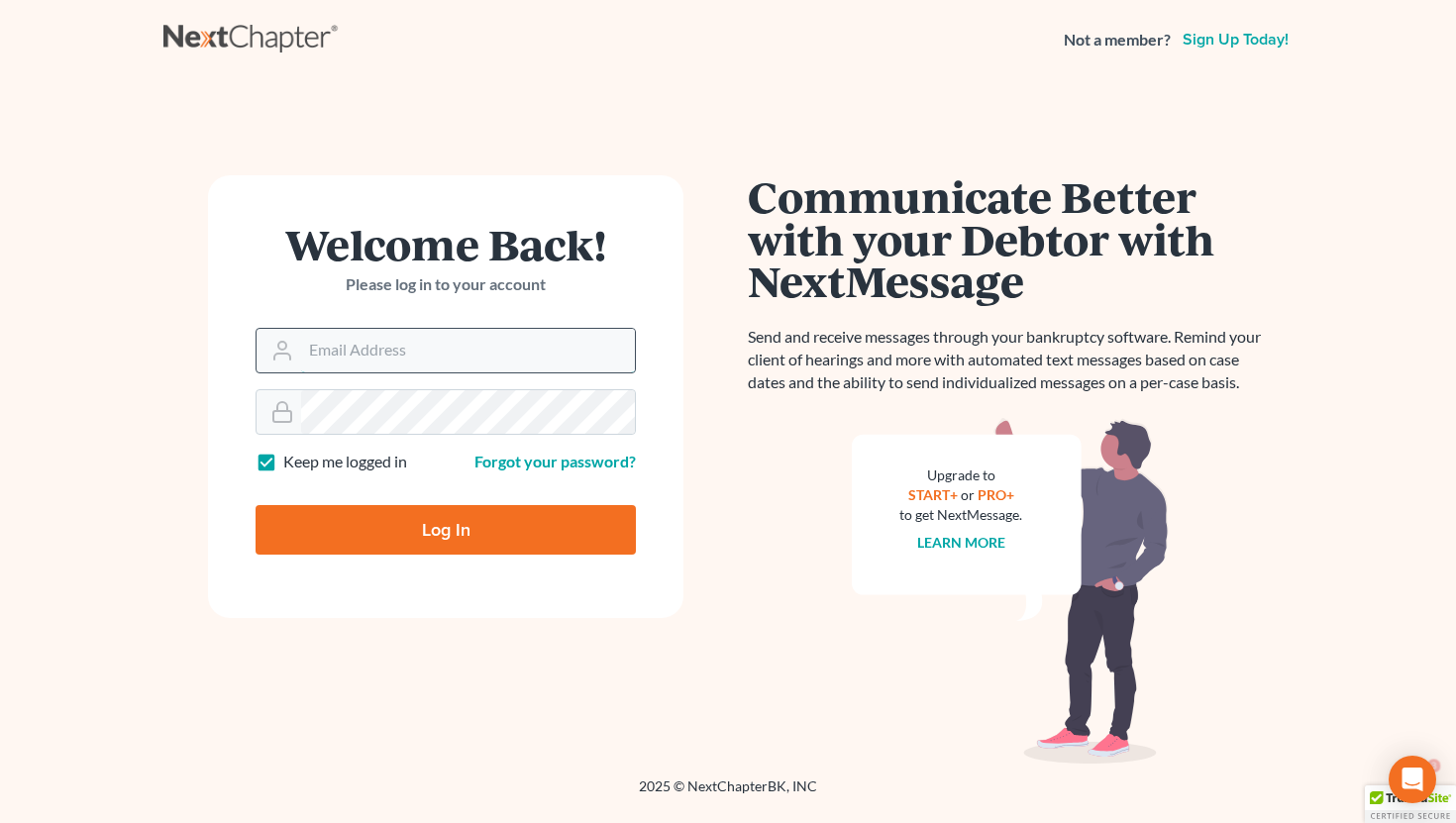 scroll, scrollTop: 0, scrollLeft: 0, axis: both 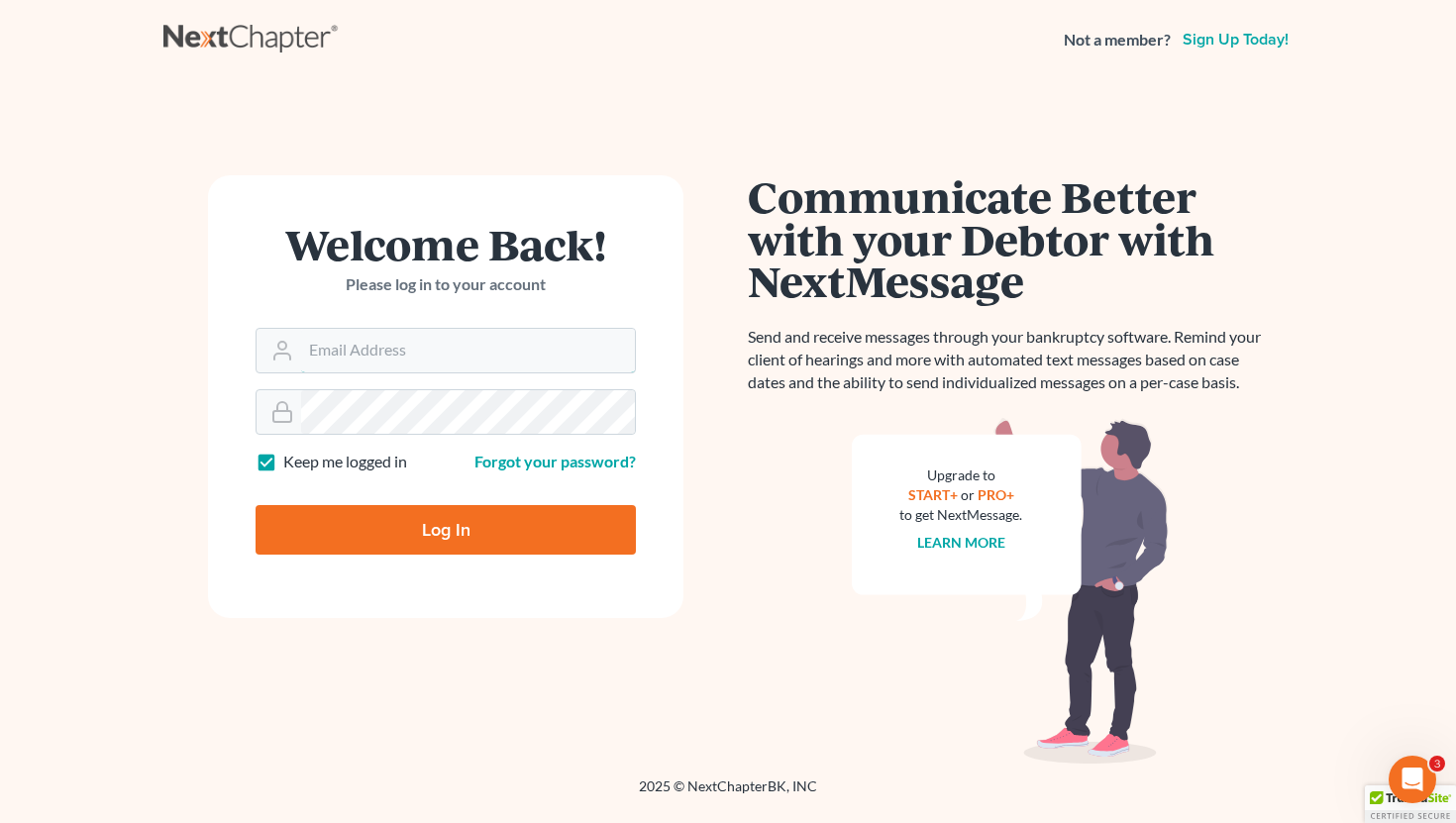 type on "[EMAIL]" 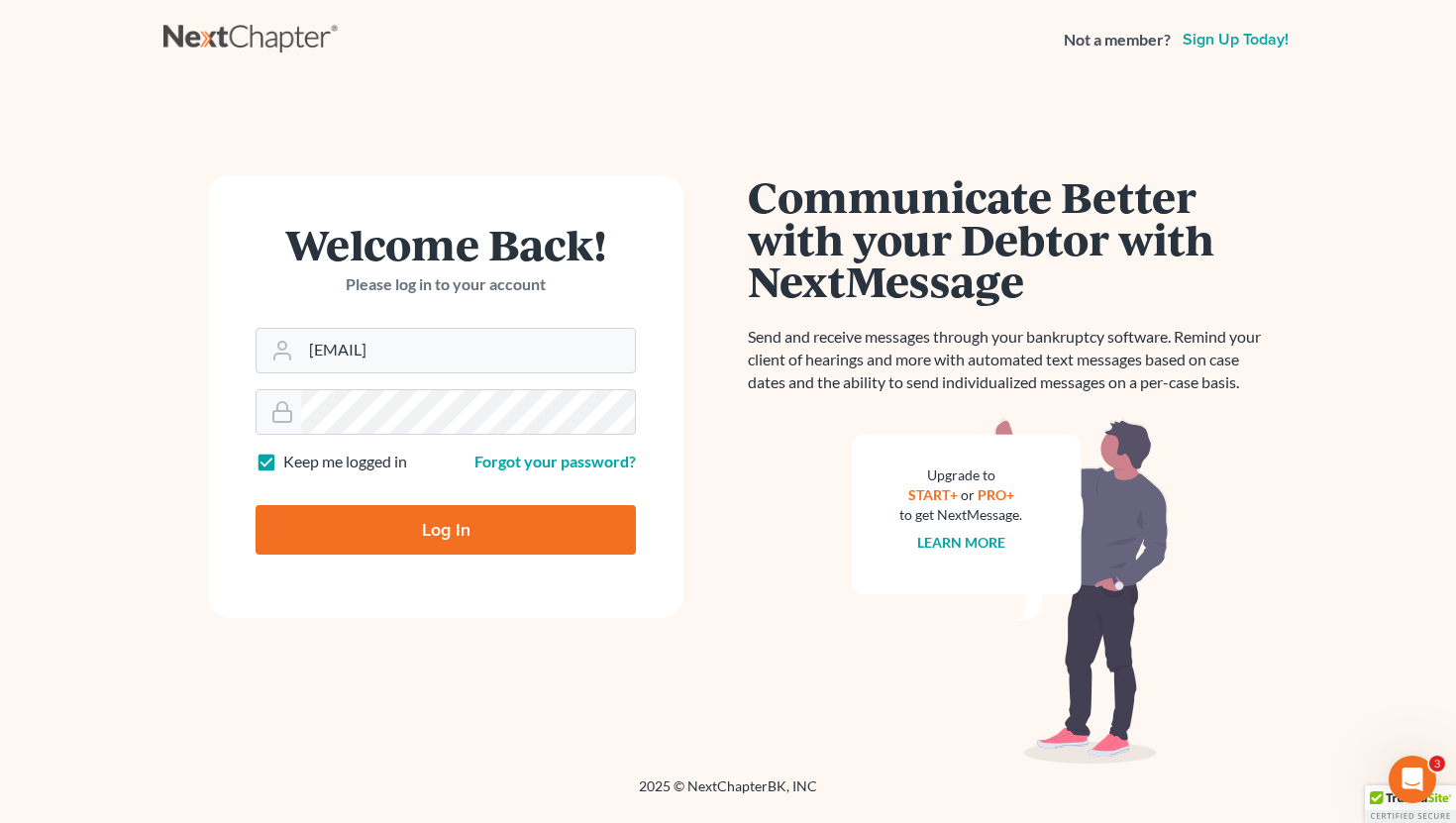 click on "Log In" at bounding box center [446, 530] 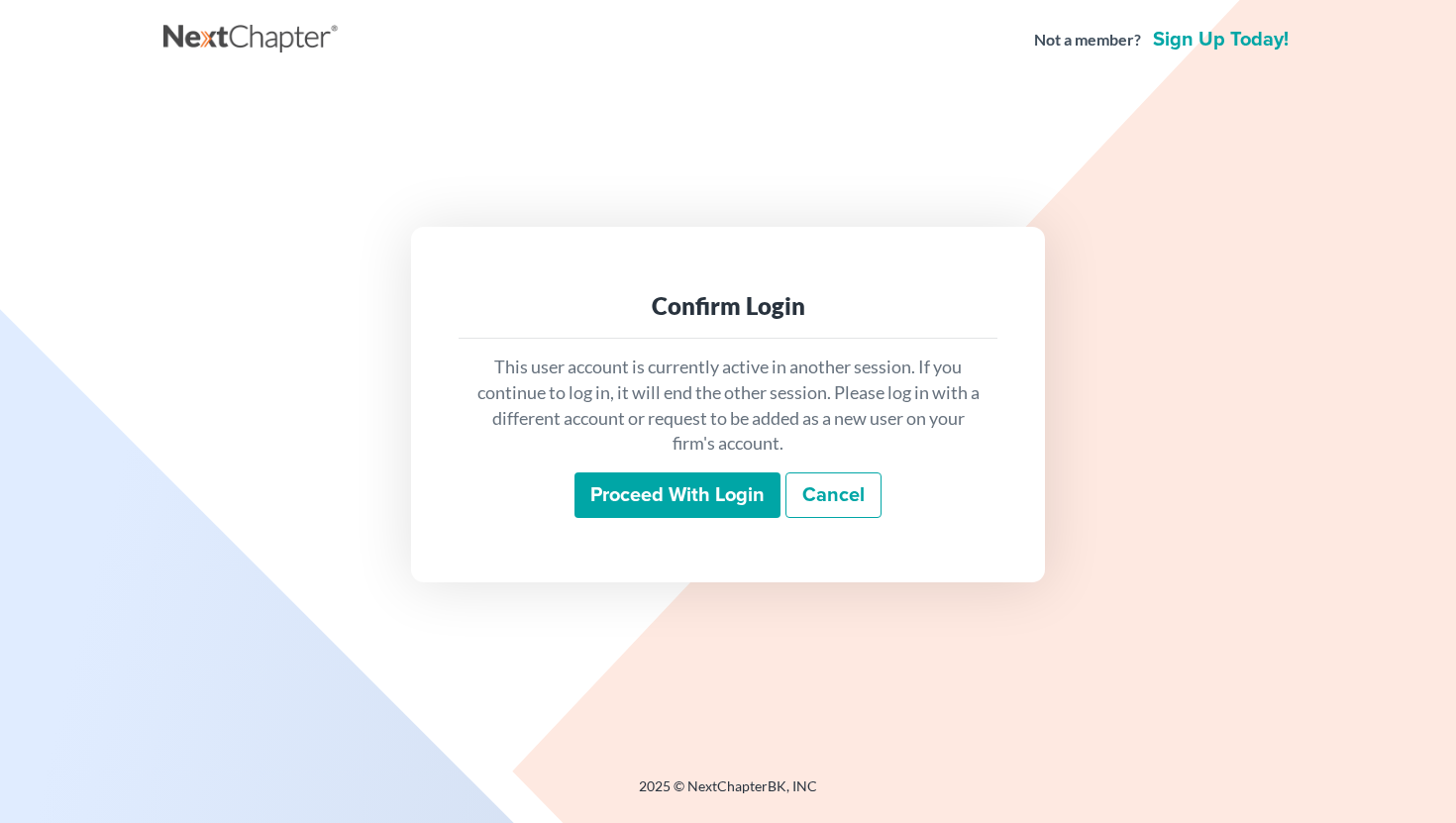 scroll, scrollTop: 0, scrollLeft: 0, axis: both 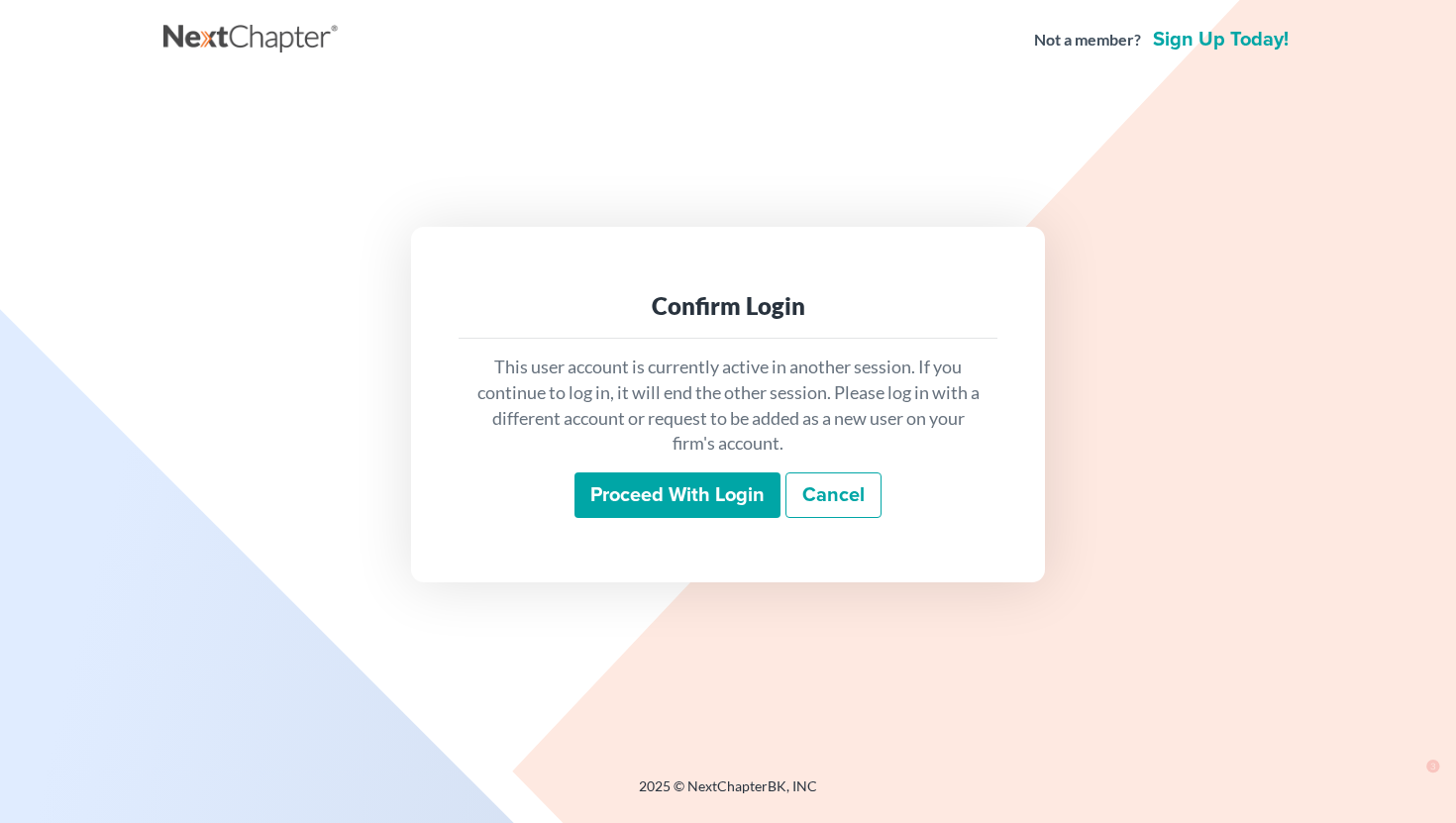 click on "Proceed with login" at bounding box center [677, 495] 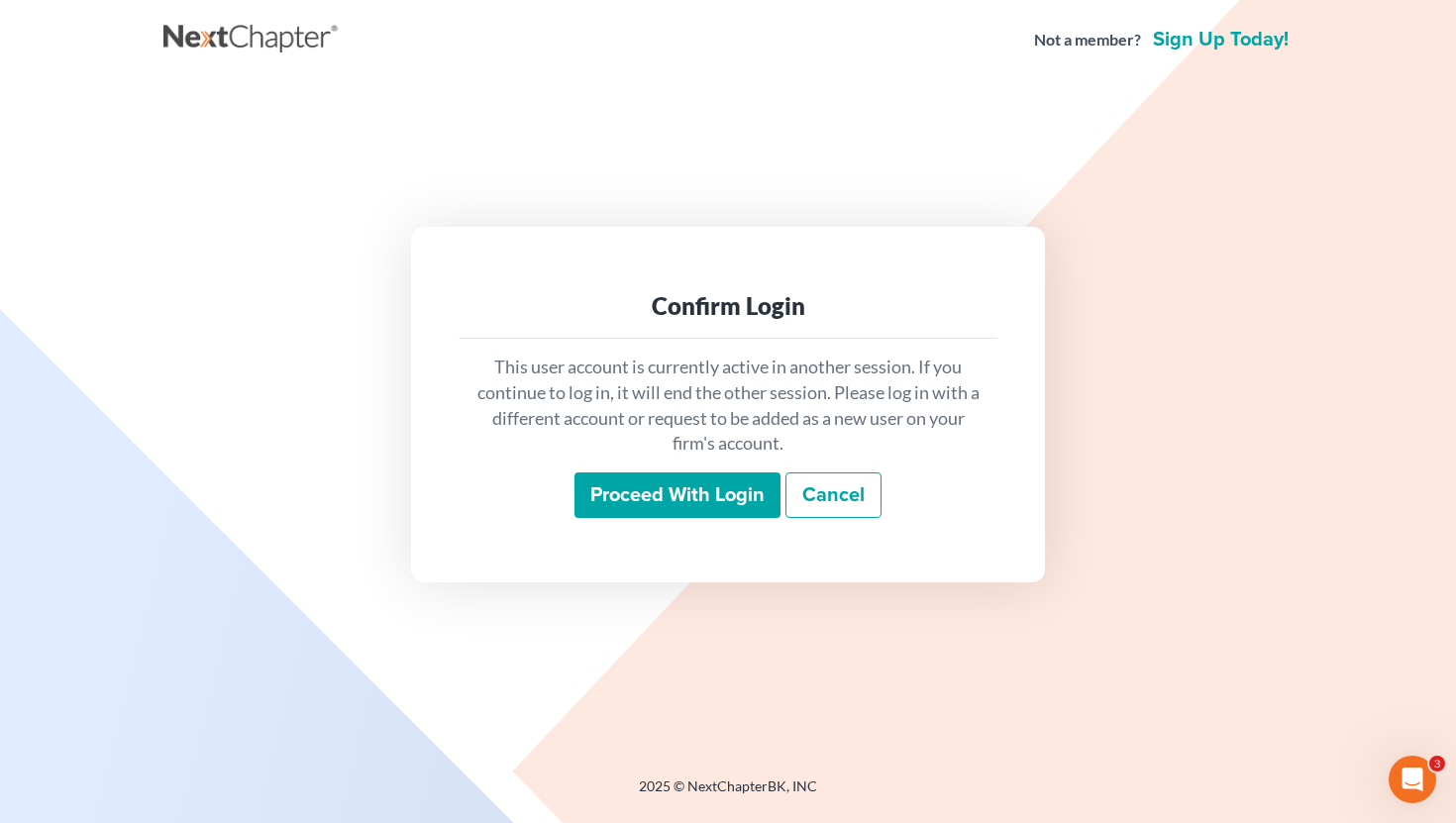 scroll, scrollTop: 0, scrollLeft: 0, axis: both 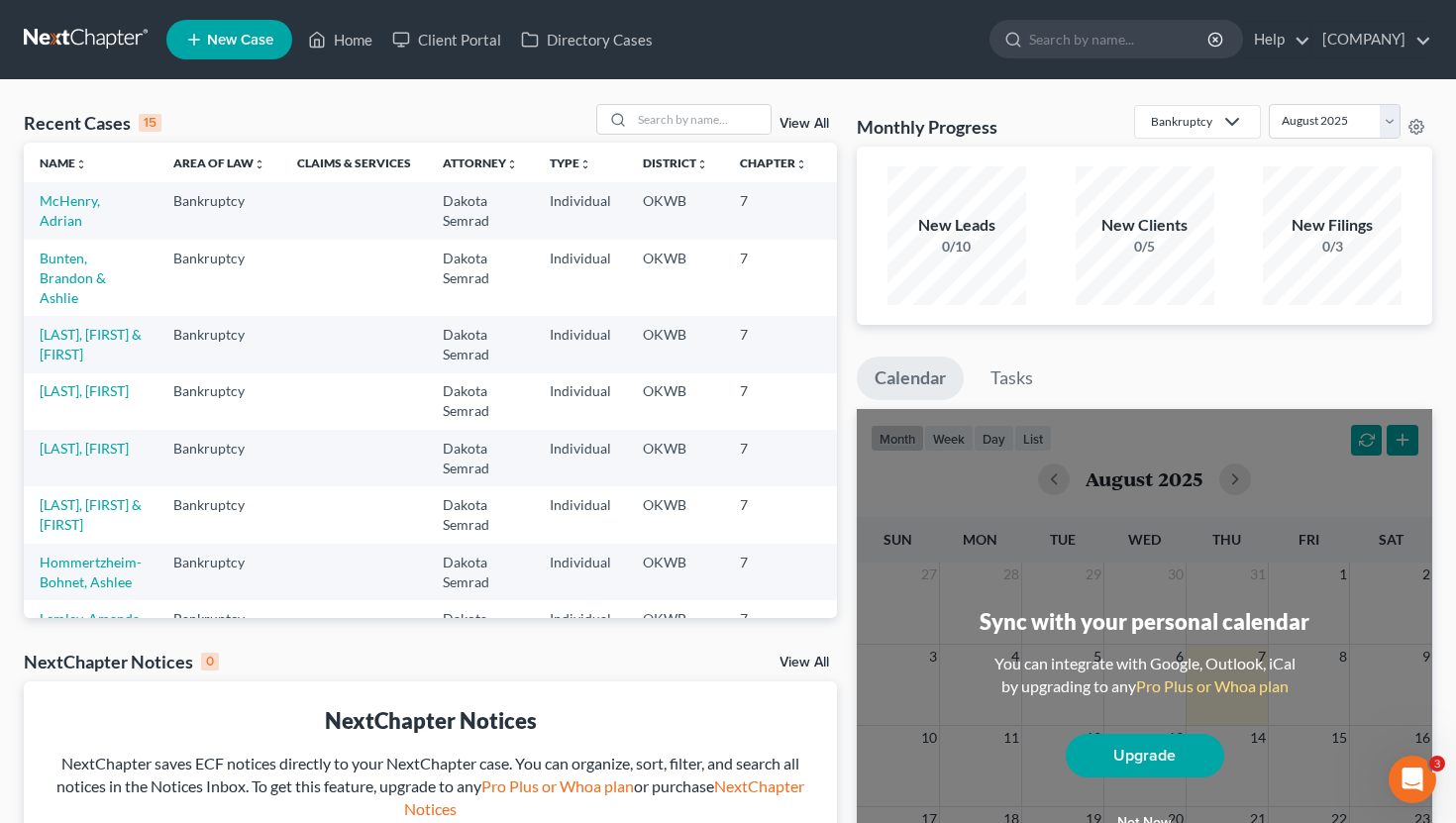 click on "New Case" at bounding box center (229, 40) 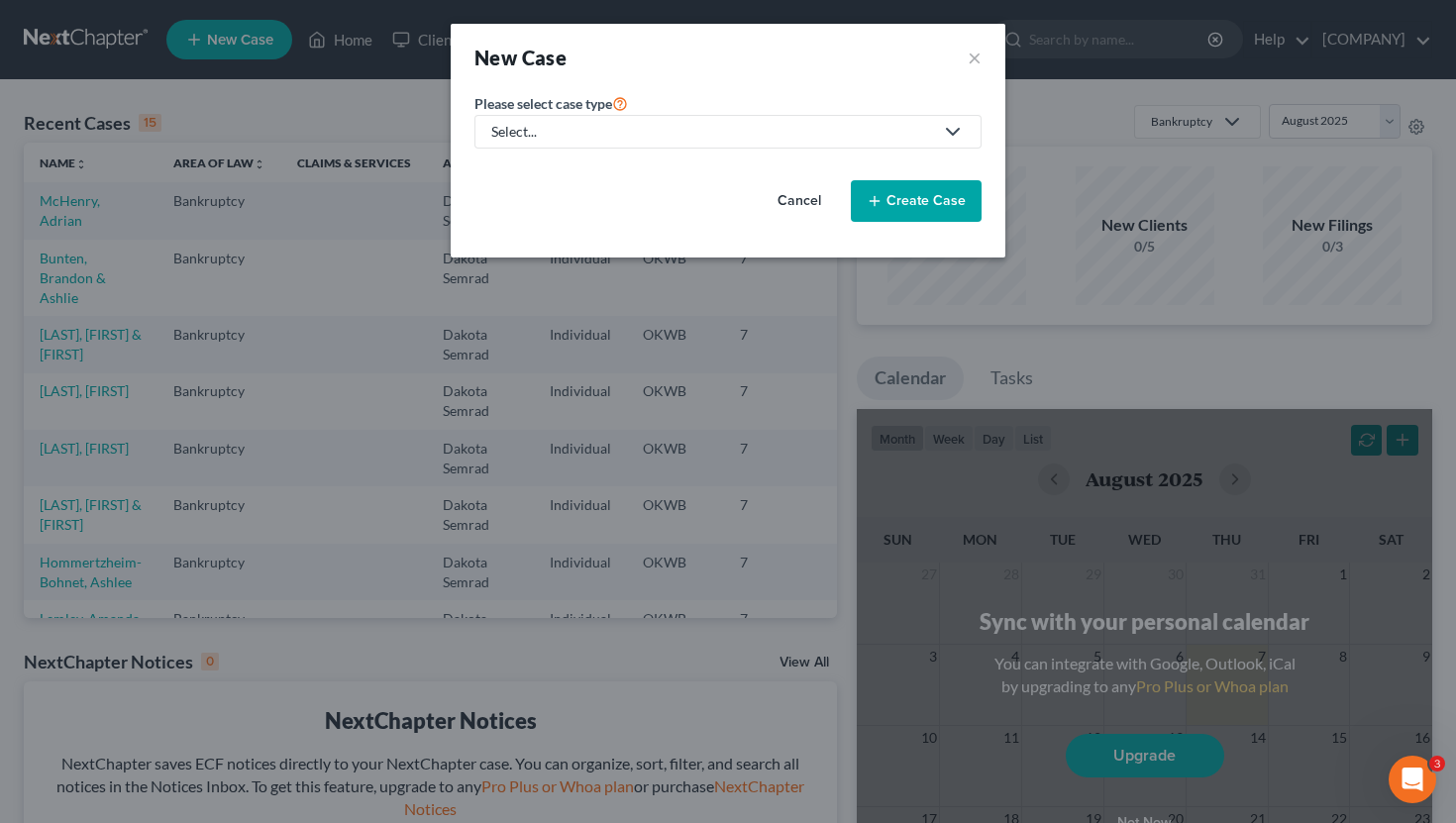 click on "Select..." at bounding box center (712, 132) 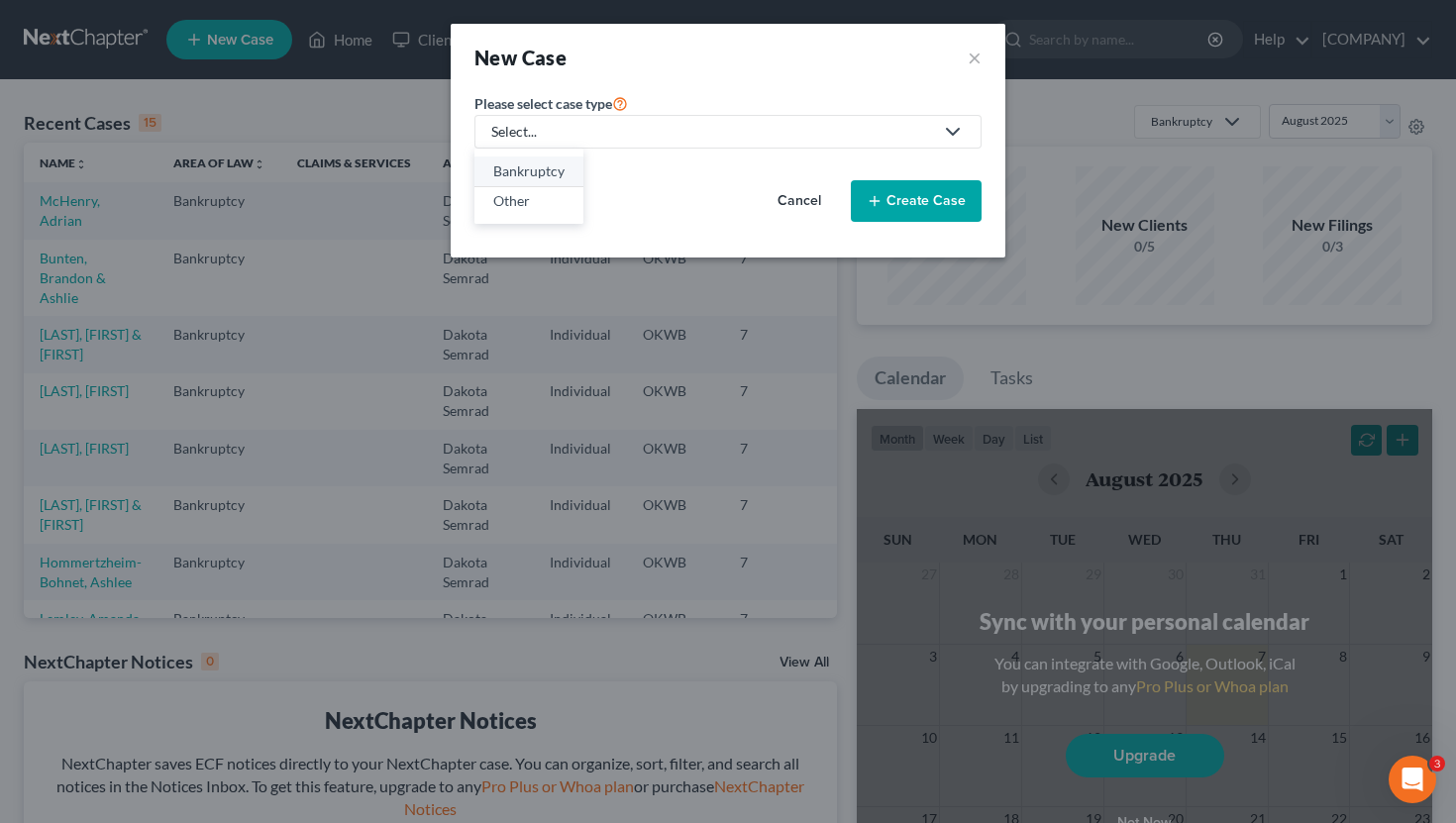 click on "Bankruptcy" at bounding box center [529, 171] 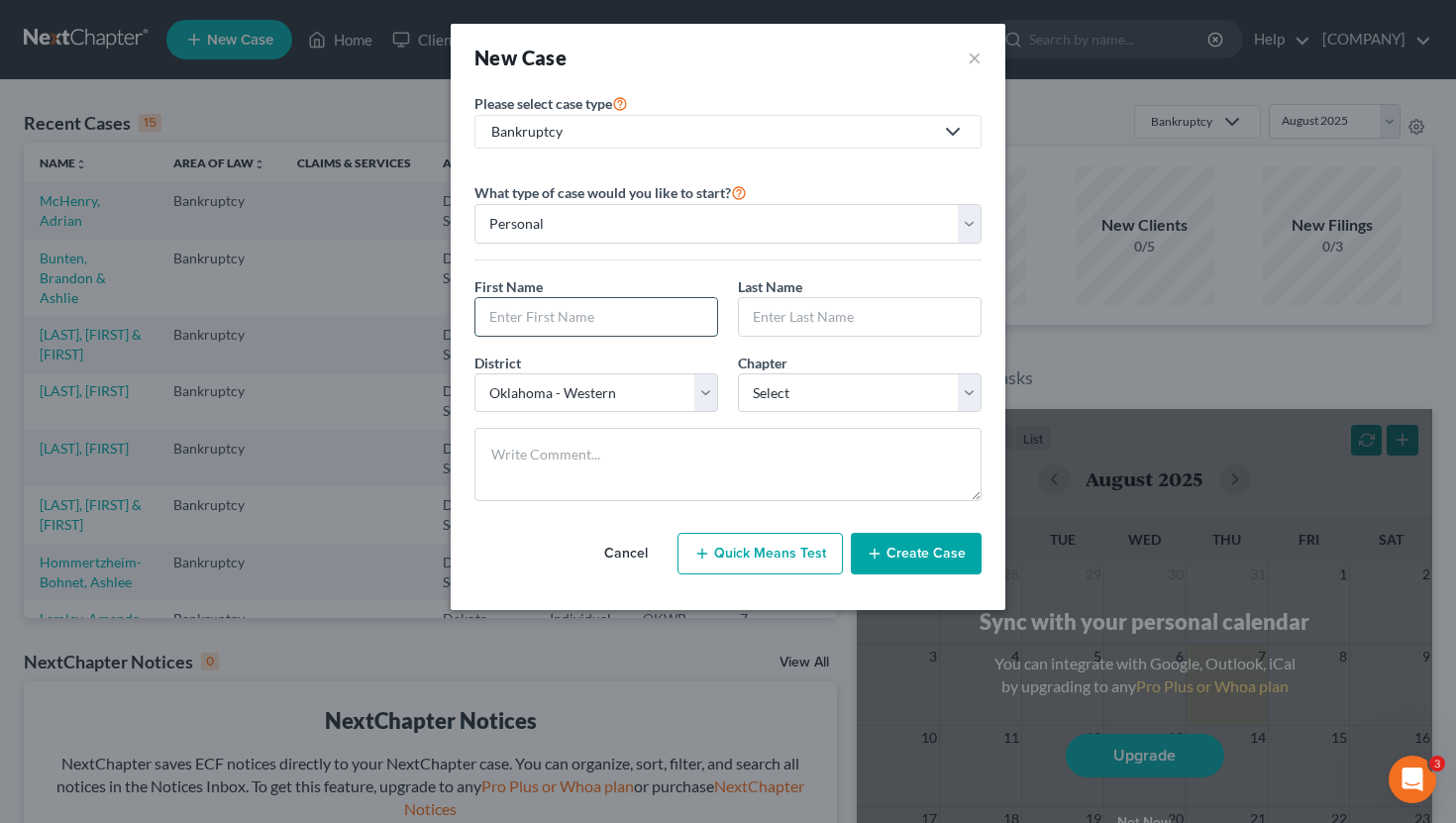 click at bounding box center [596, 317] 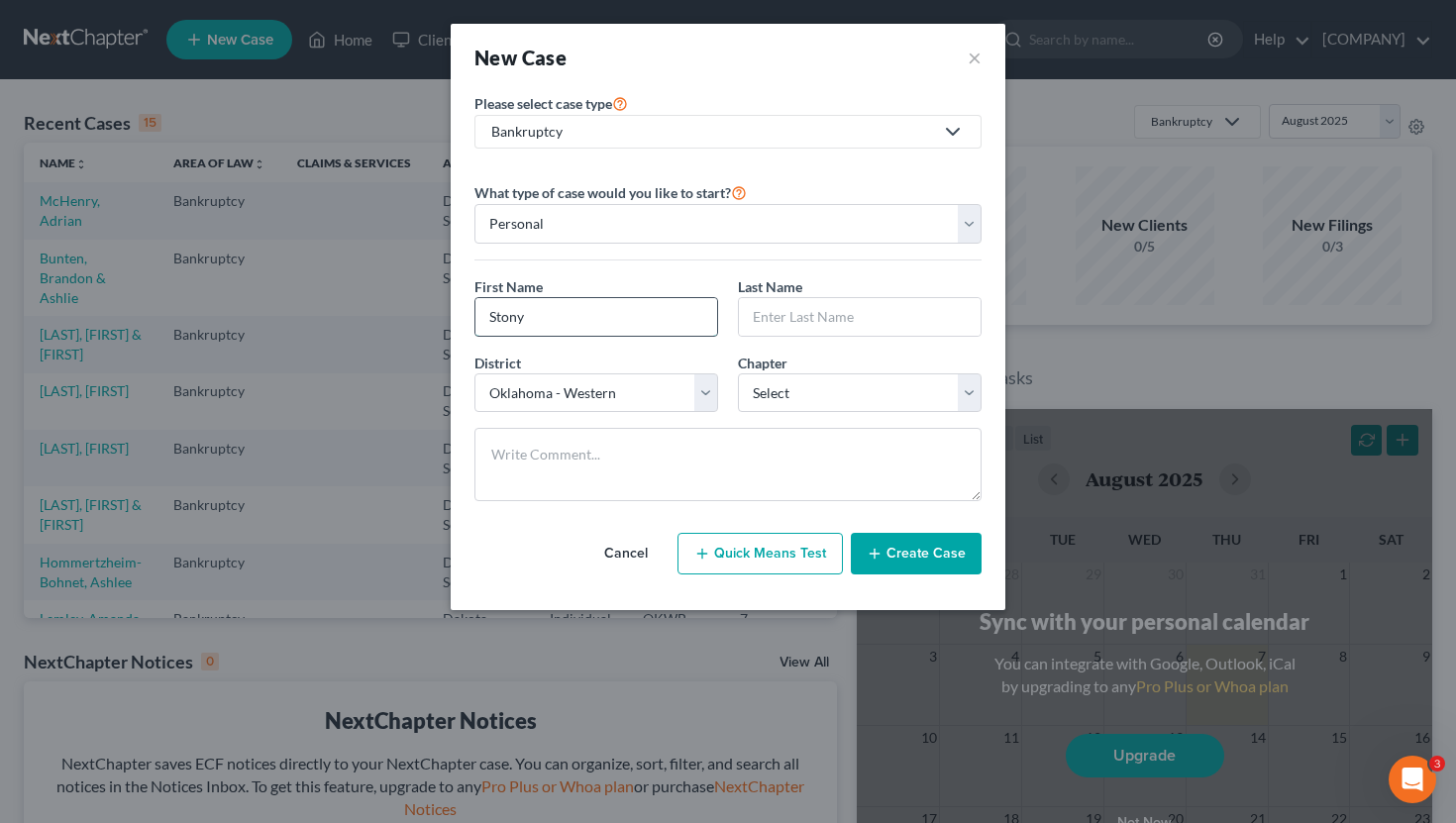 type on "Stony" 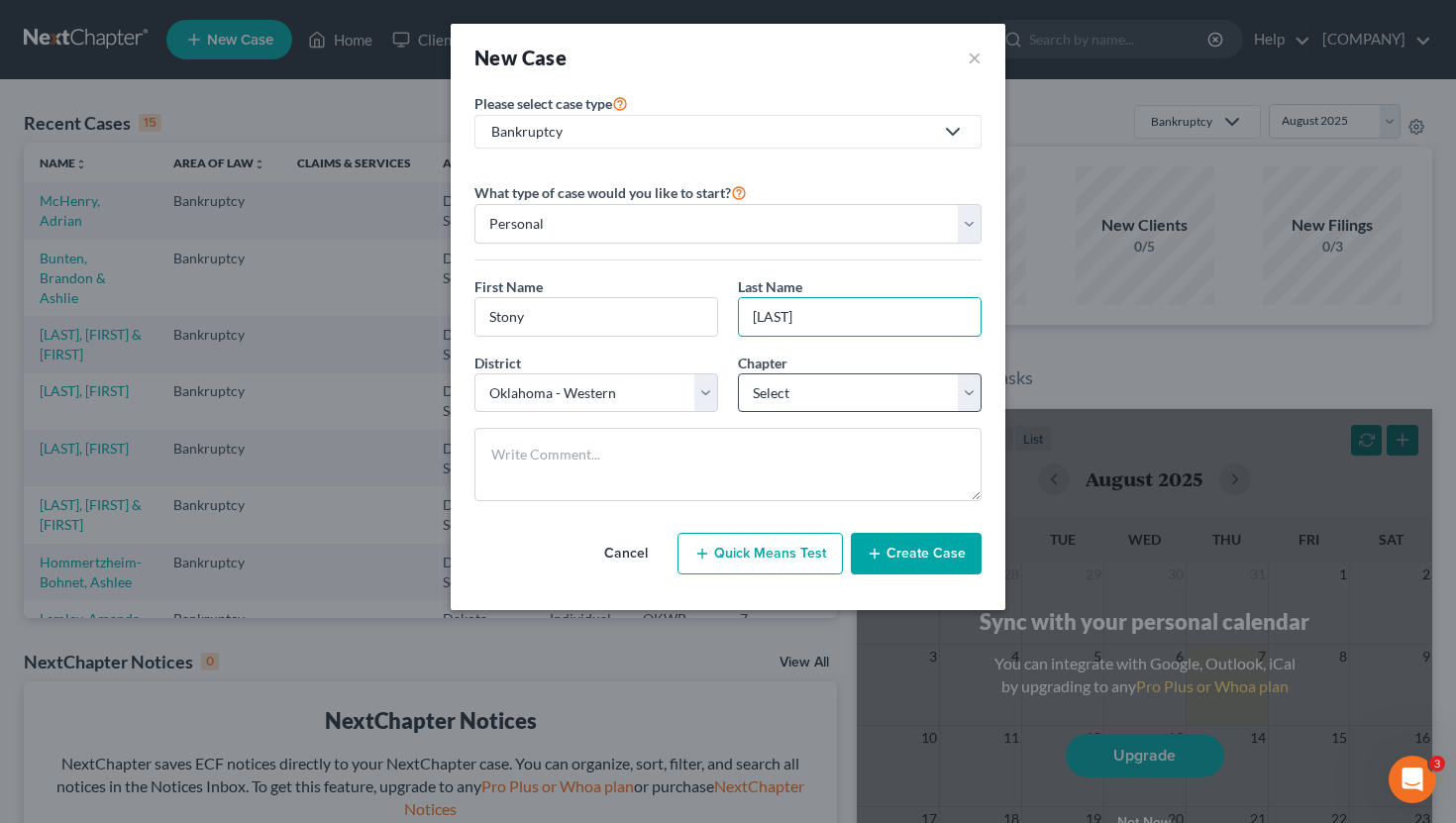 type on "[LAST]" 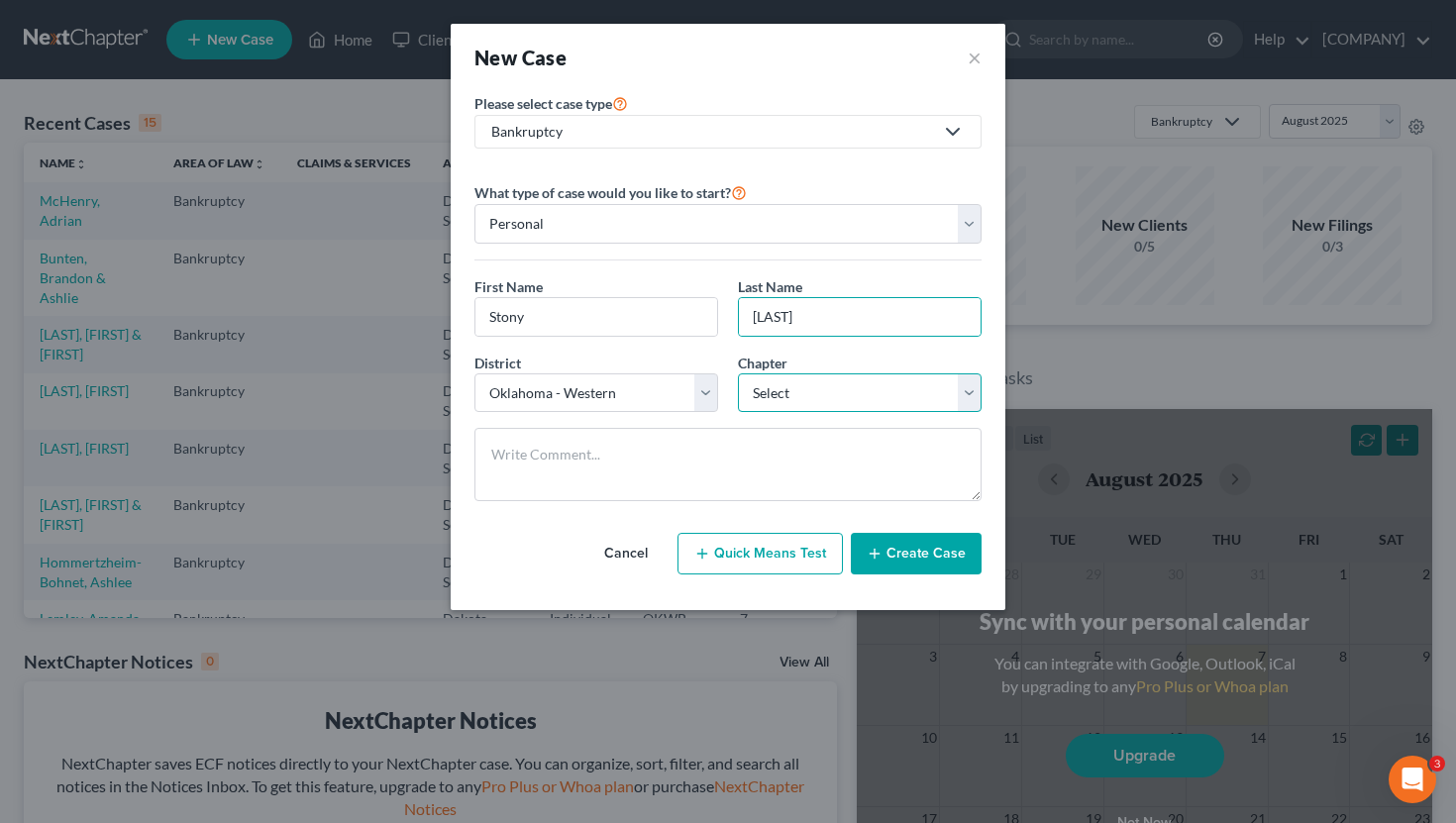 click on "Select 7 11 12 13" at bounding box center (860, 393) 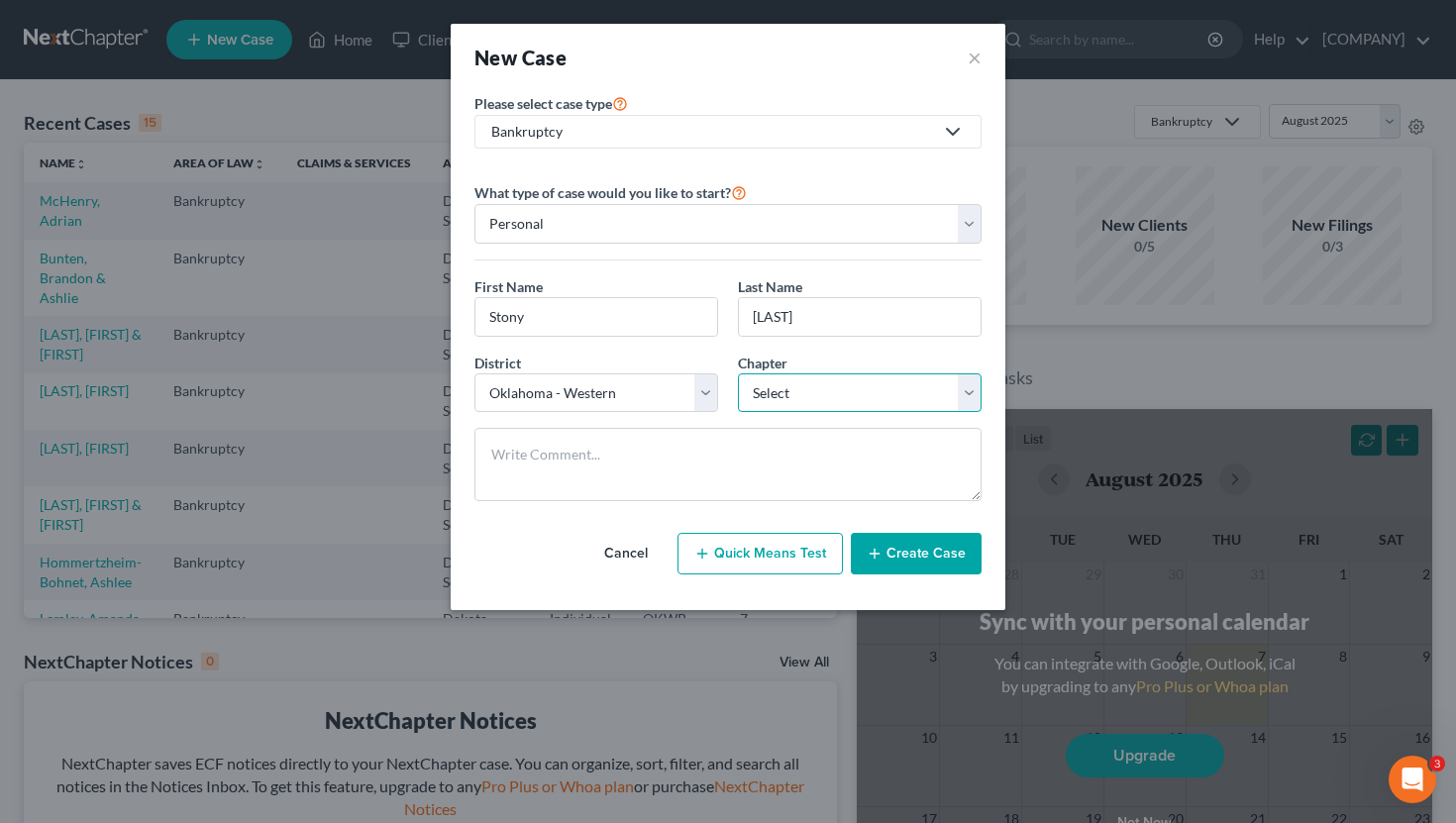 select on "0" 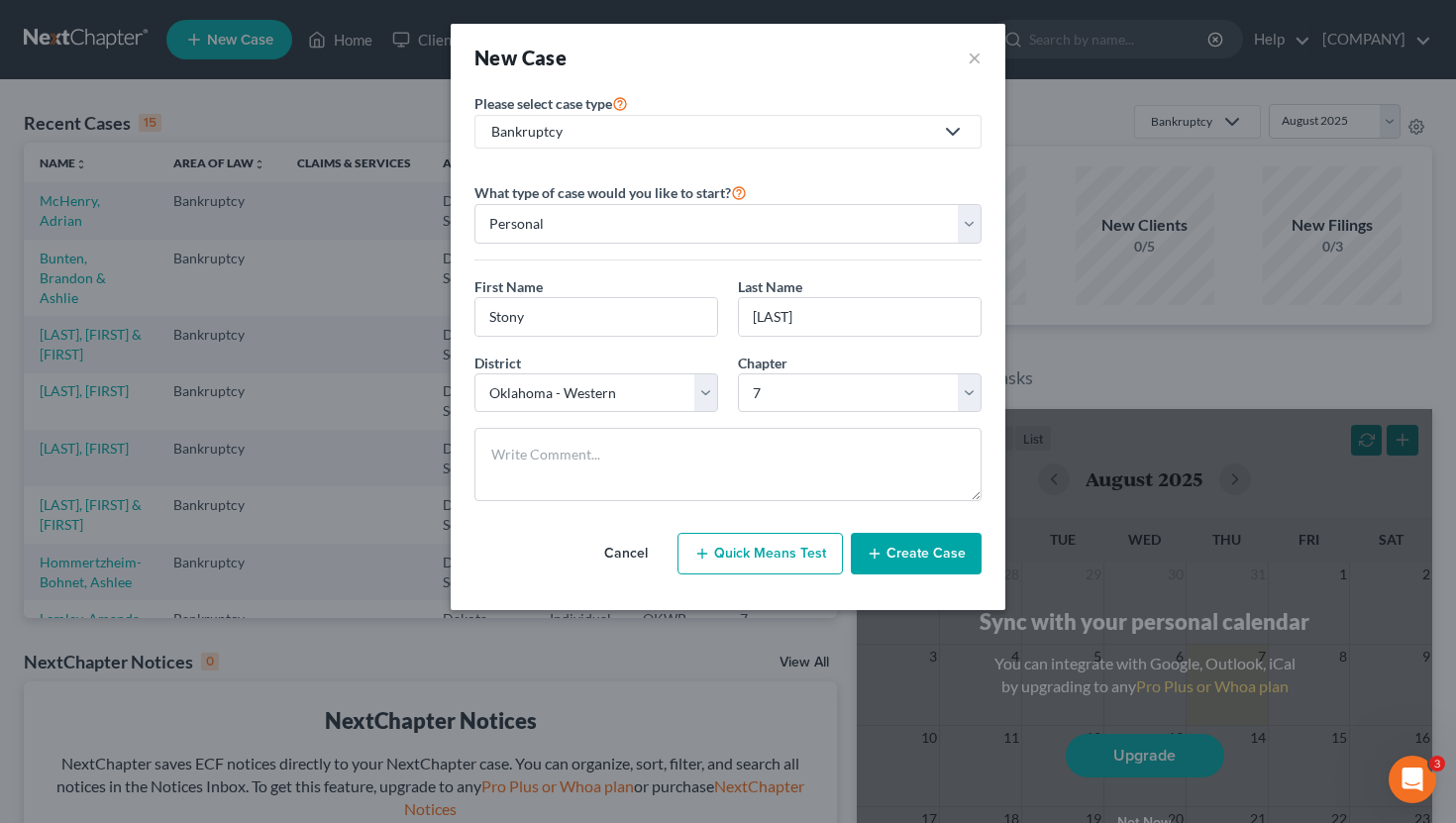 click on "Create Case" at bounding box center (916, 554) 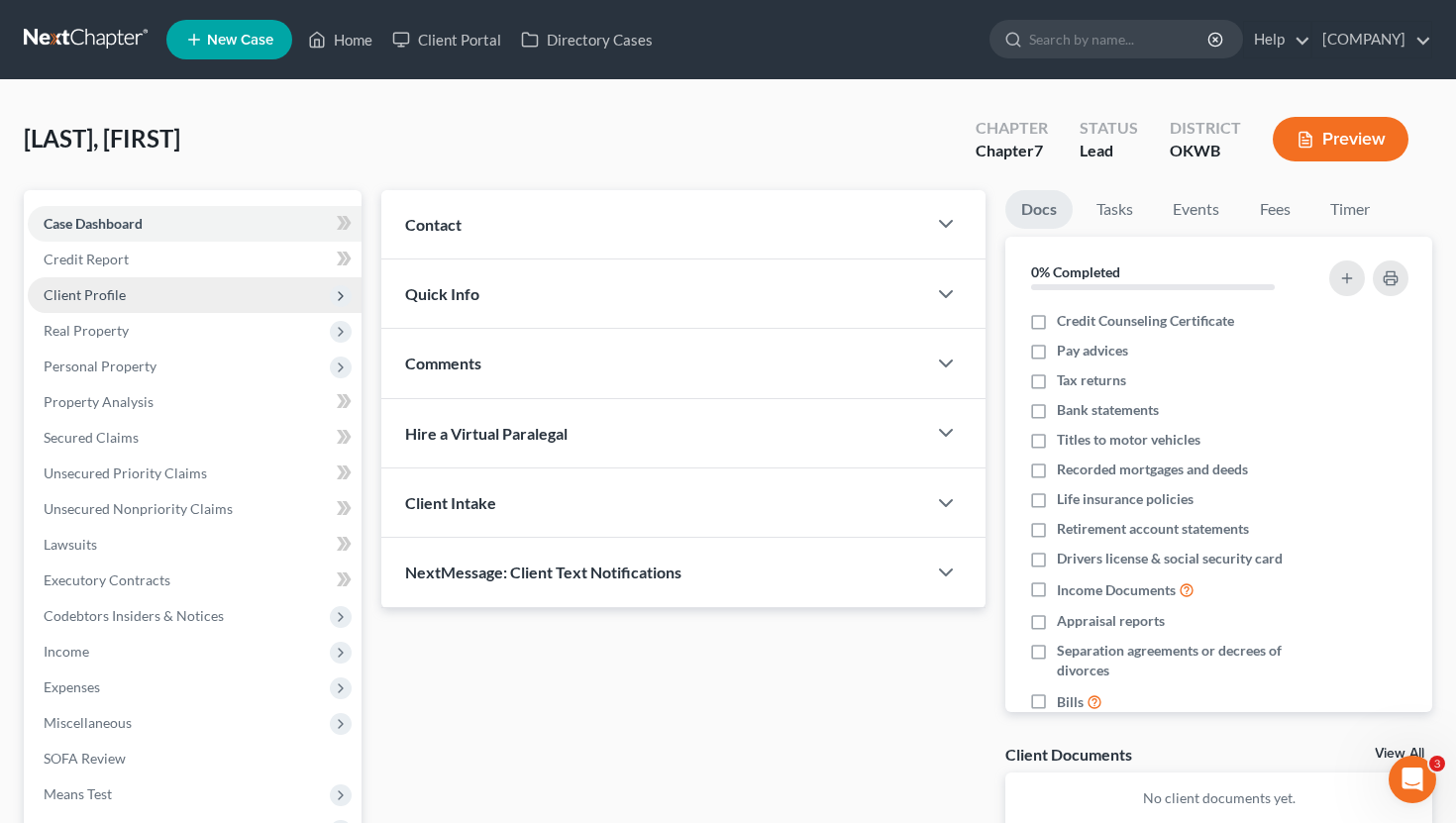 click on "Client Profile" at bounding box center [194, 295] 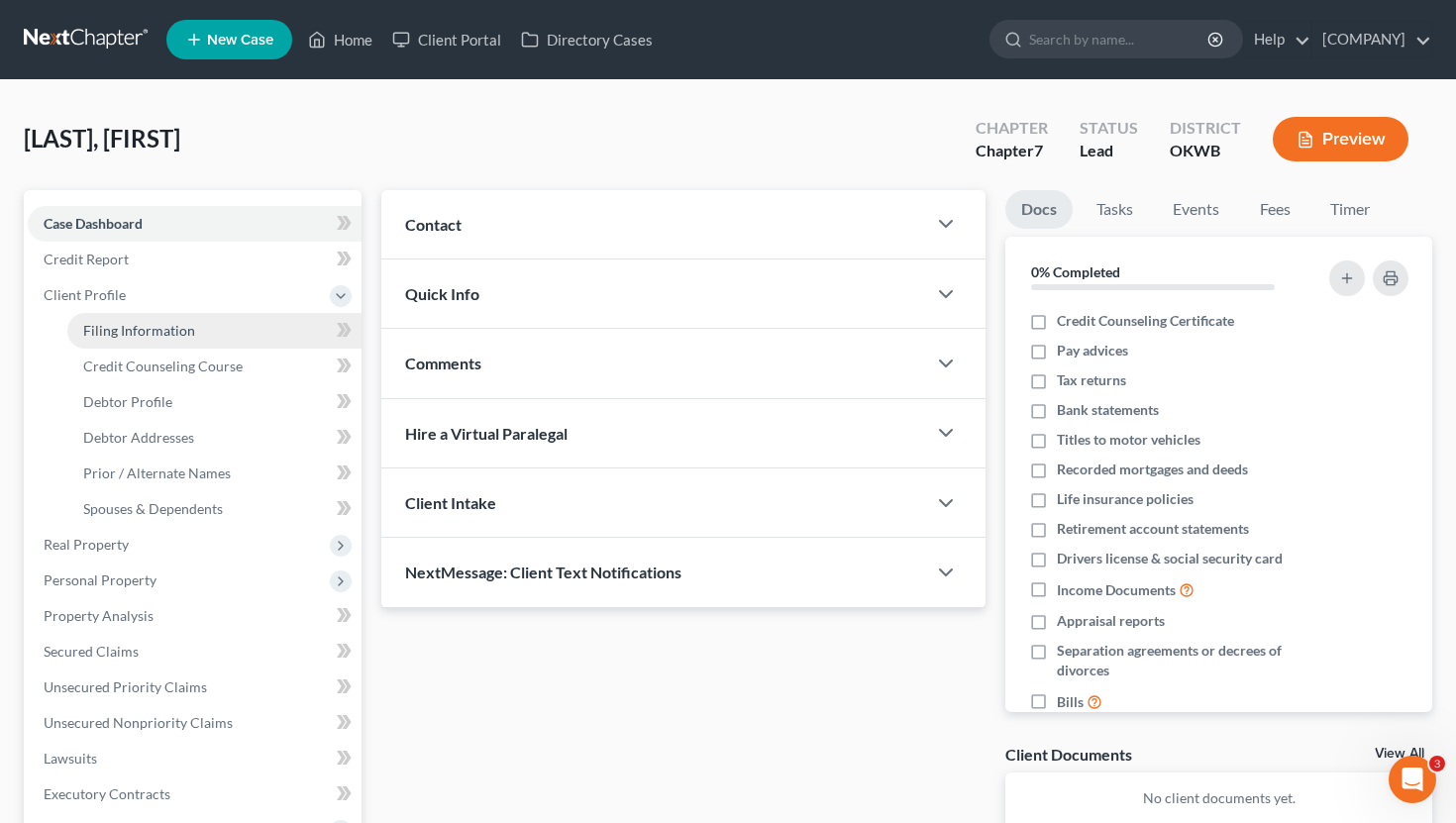 click on "Filing Information" at bounding box center [139, 330] 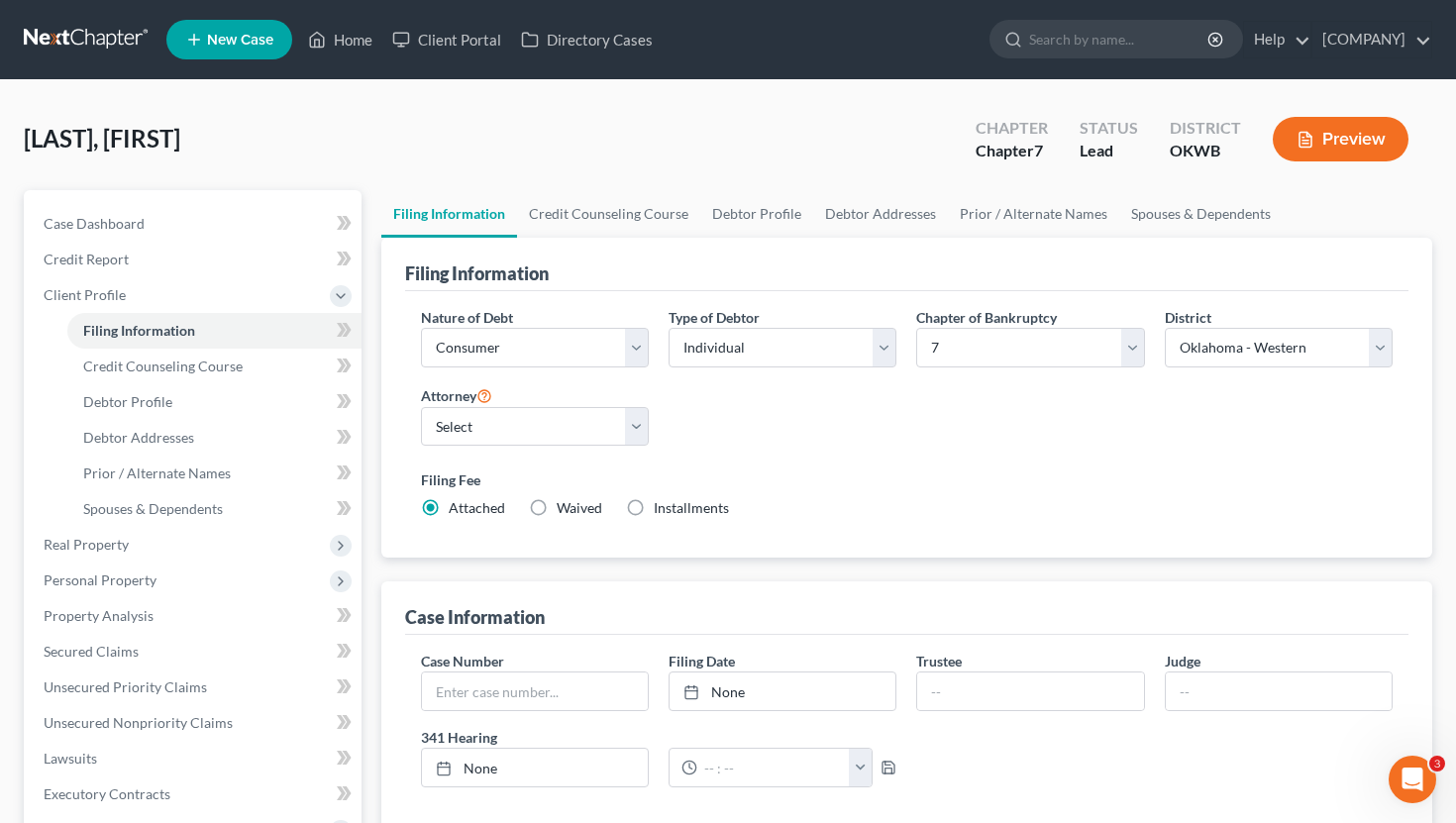 click on "Nature of Debt Select Business Consumer Other Nature of Business Select Clearing Bank Commodity Broker Health Care Business Other Railroad Single Asset Real Estate As Defined In 11 USC § 101(51B) Stockbroker Type of Debtor Select Individual Joint Chapter of Bankruptcy Select 7 11 12 13 District Select Alabama - Middle Alabama - Northern Alabama - Southern Alaska Arizona Arkansas - Eastern Arkansas - Western California - Central California - Eastern California - Northern California - Southern Colorado Connecticut Delaware District of Columbia Florida - Middle Florida - Northern Florida - Southern Georgia - Middle Georgia - Northern Georgia - Southern Guam Hawaii Idaho Illinois - Central Illinois - Northern Illinois - Southern Indiana - Northern Indiana - Southern Iowa - Northern Iowa - Southern Kansas Kentucky - Eastern Kentucky - Western Louisiana - Eastern Louisiana - Middle Louisiana - Western Maine Maryland Massachusetts Michigan - Eastern Michigan - Western Minnesota Mississippi - Northern Montana Nevada" at bounding box center [907, 421] 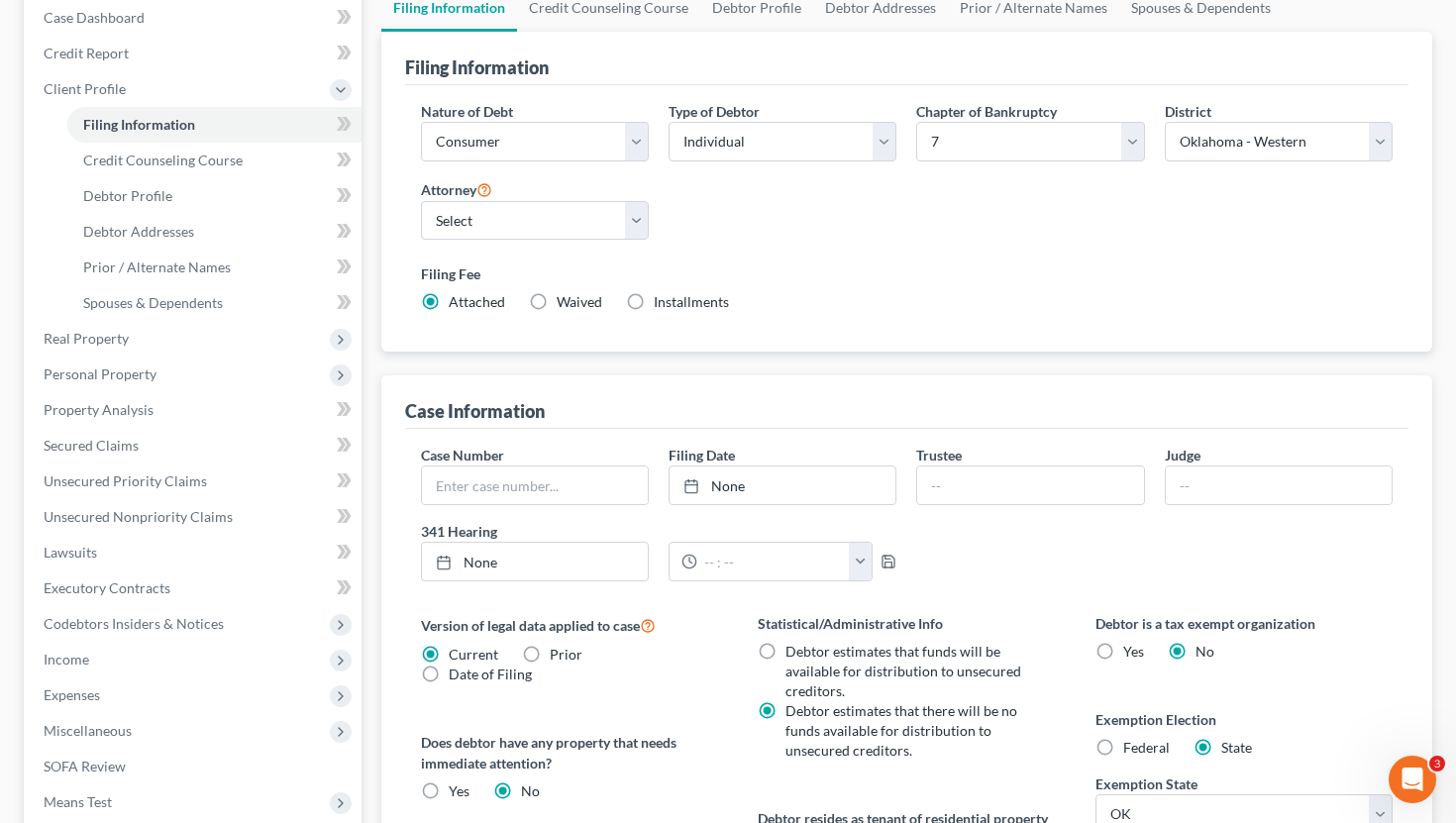 scroll, scrollTop: 432, scrollLeft: 0, axis: vertical 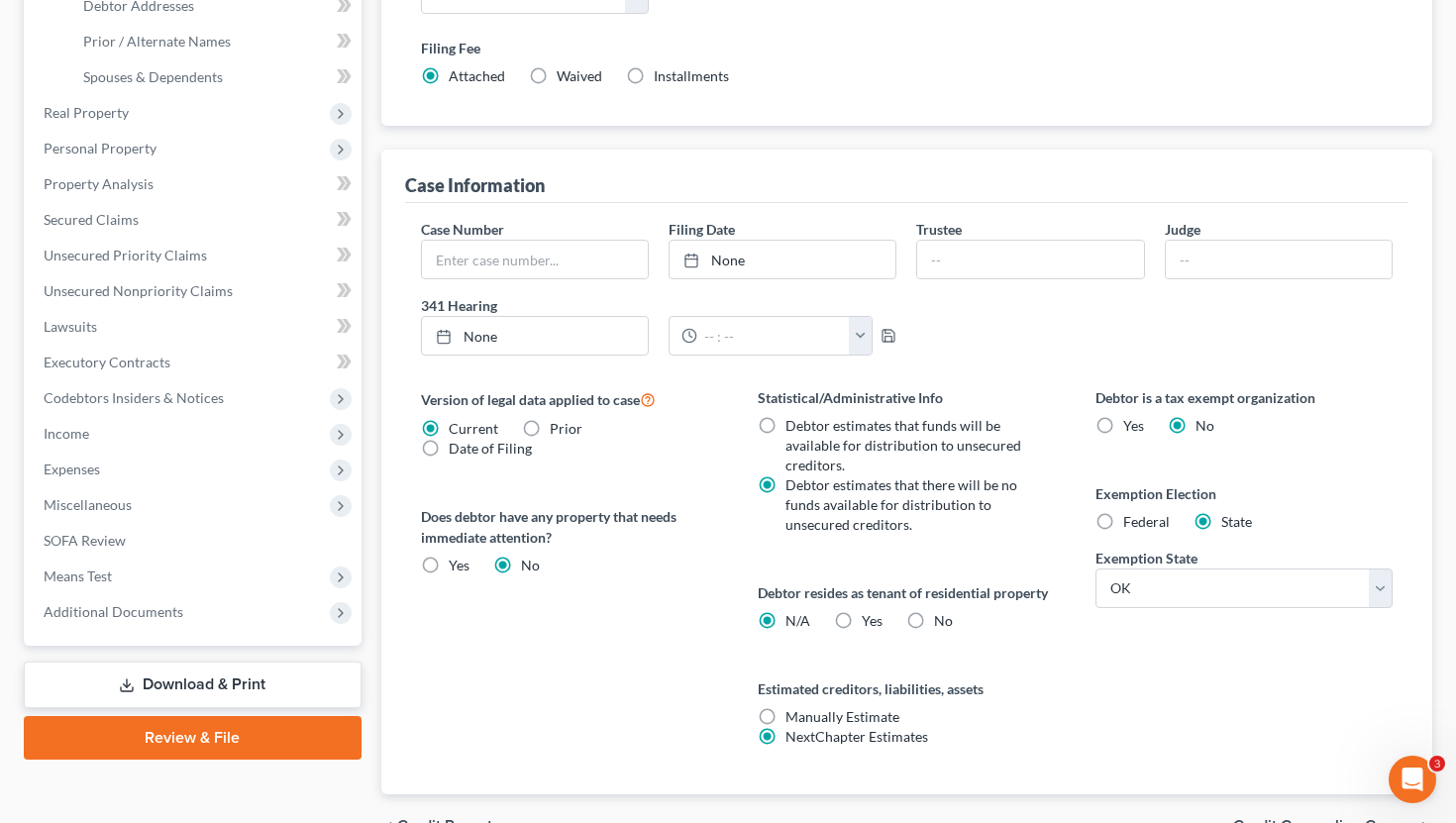 click on "Yes Yes" at bounding box center (872, 621) 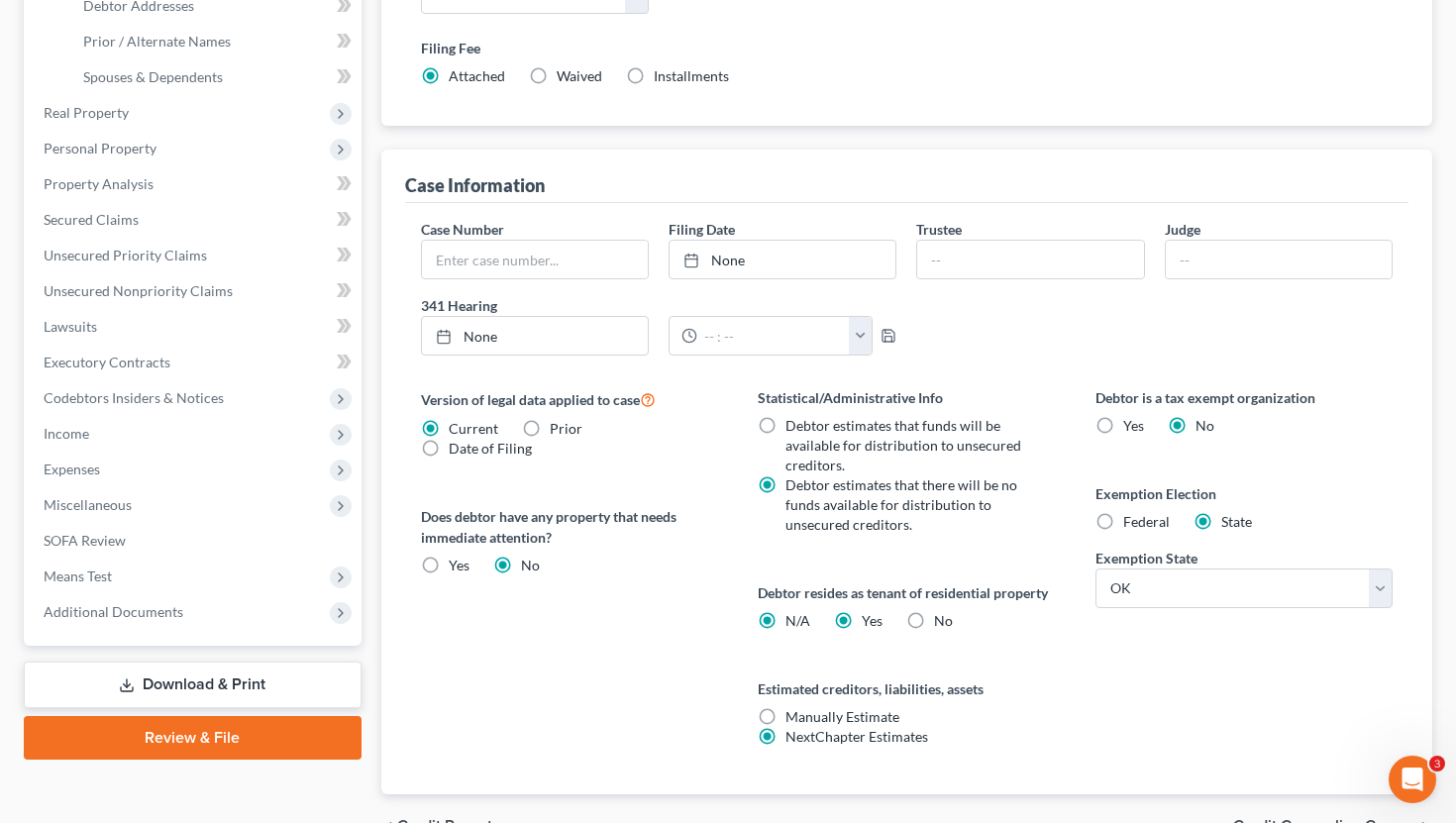 radio on "false" 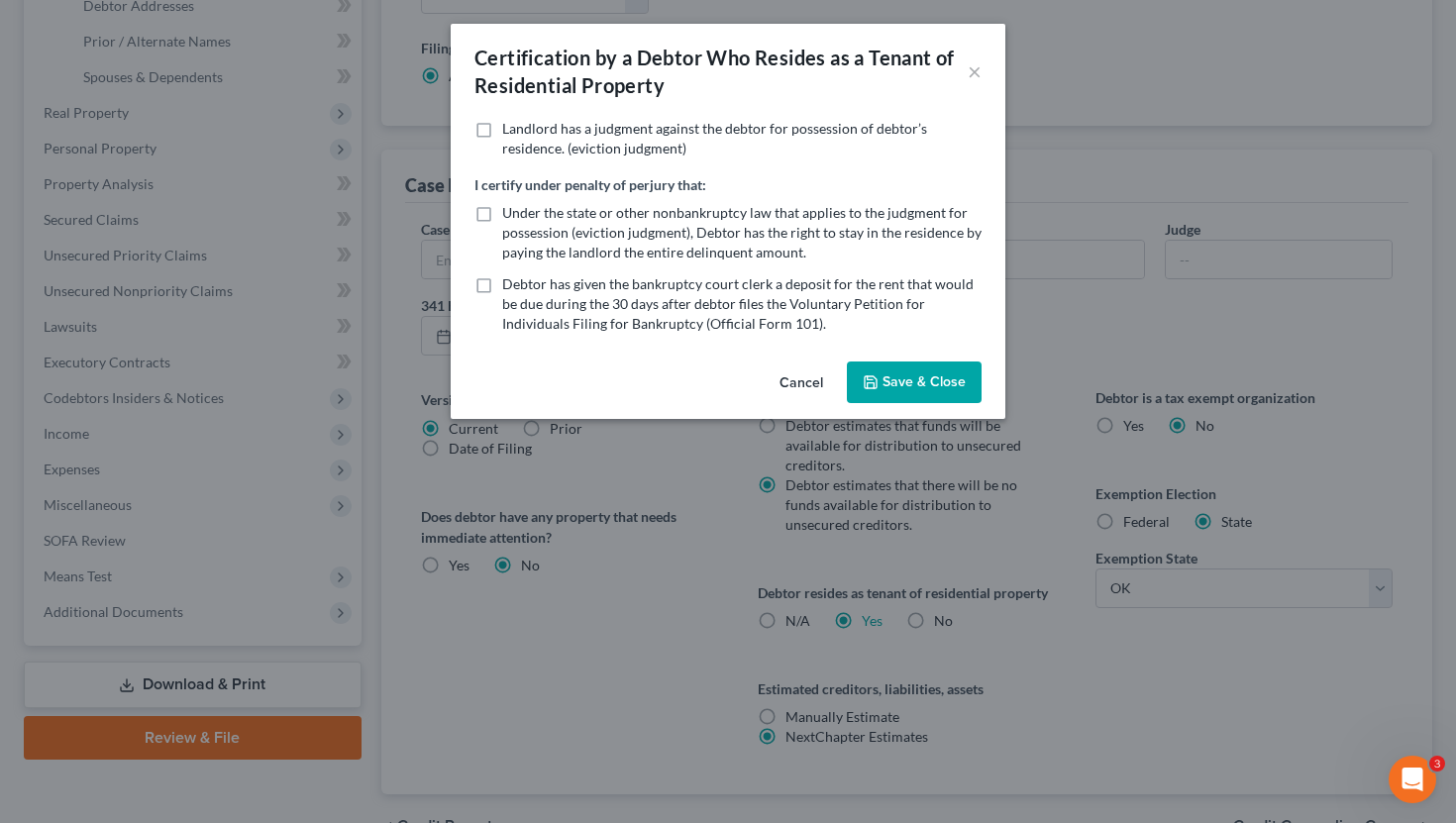 click 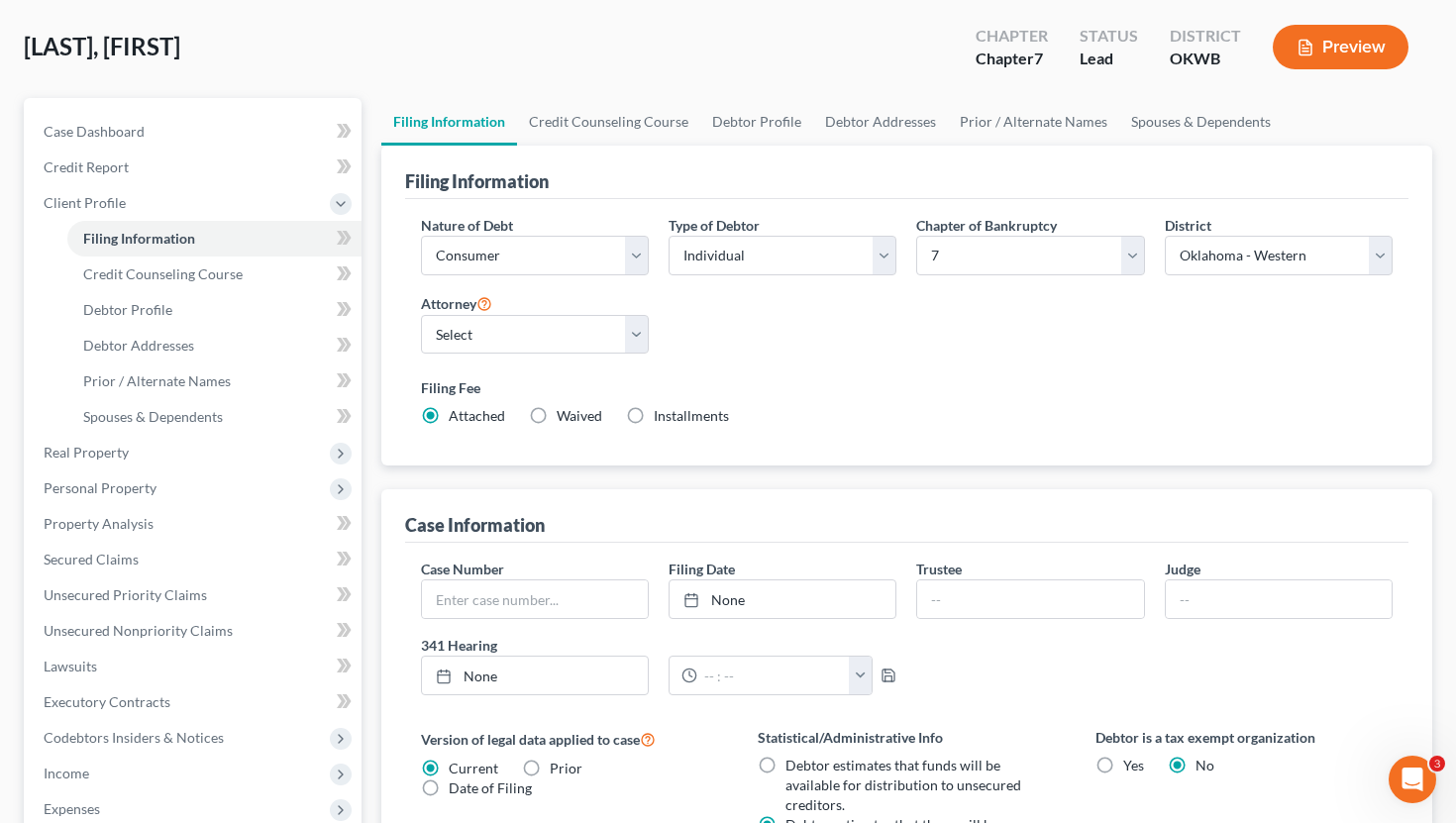scroll, scrollTop: 0, scrollLeft: 0, axis: both 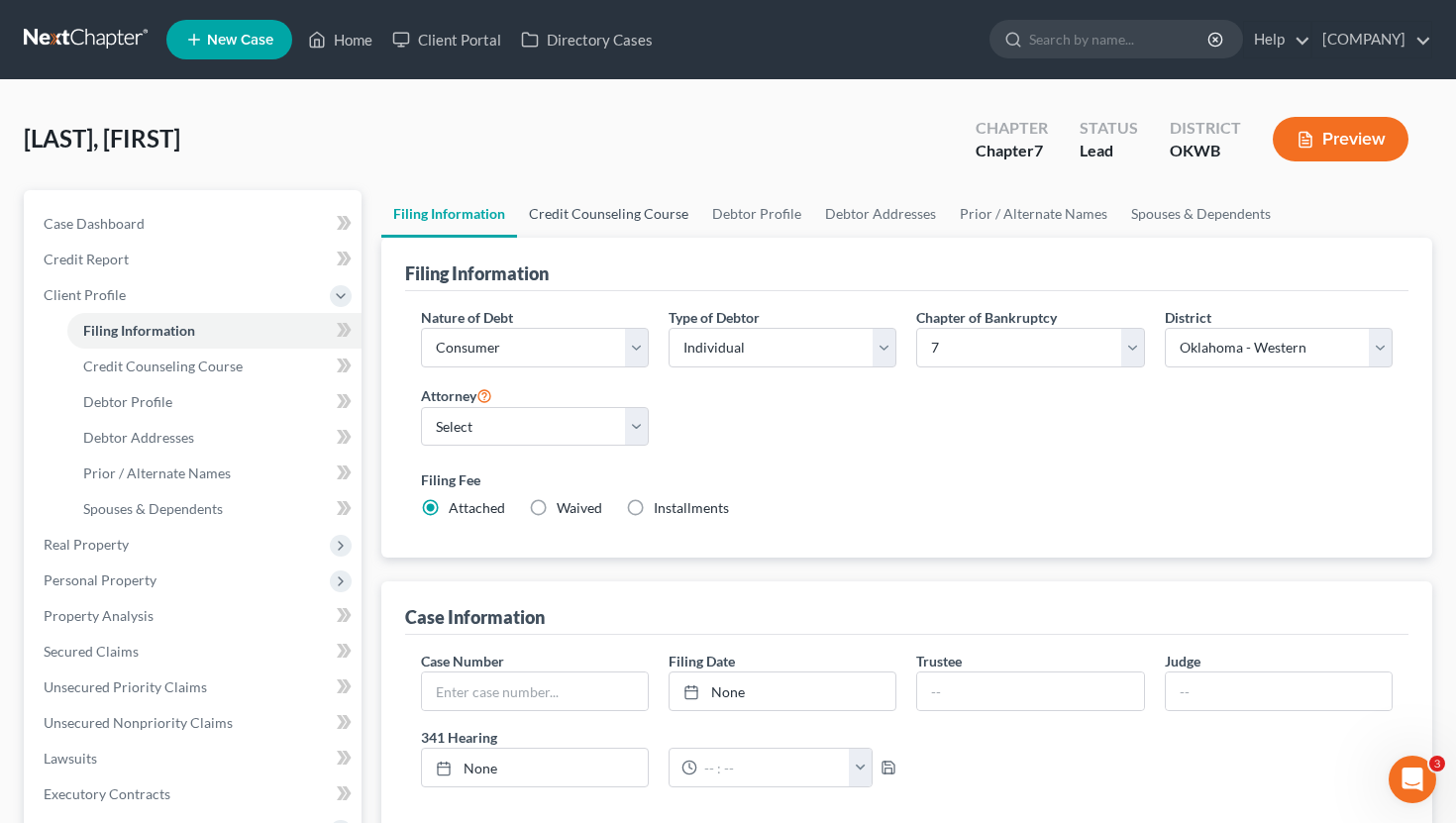 click on "Credit Counseling Course" at bounding box center [608, 214] 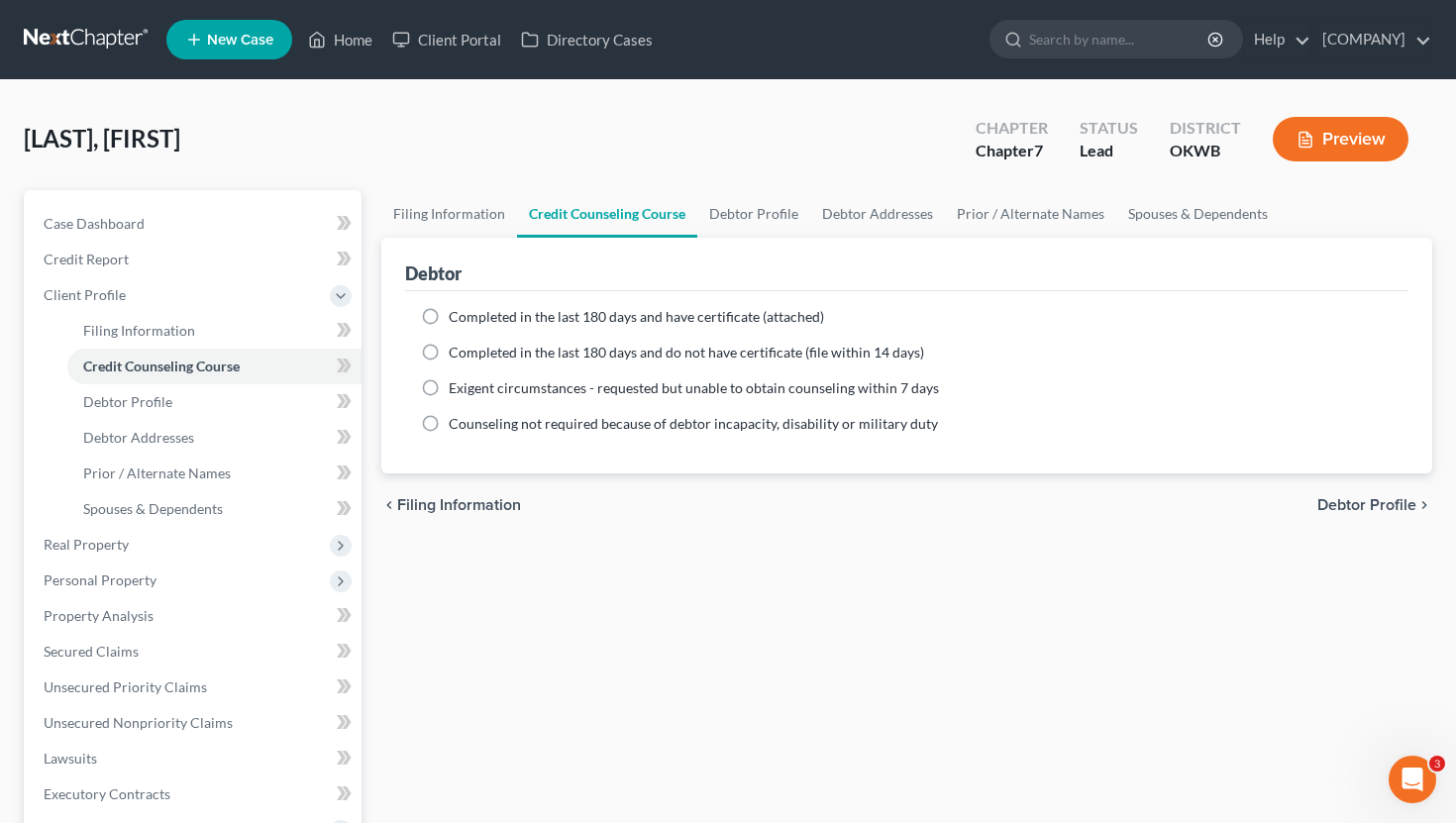click on "Completed in the last 180 days and have certificate (attached)" at bounding box center [636, 317] 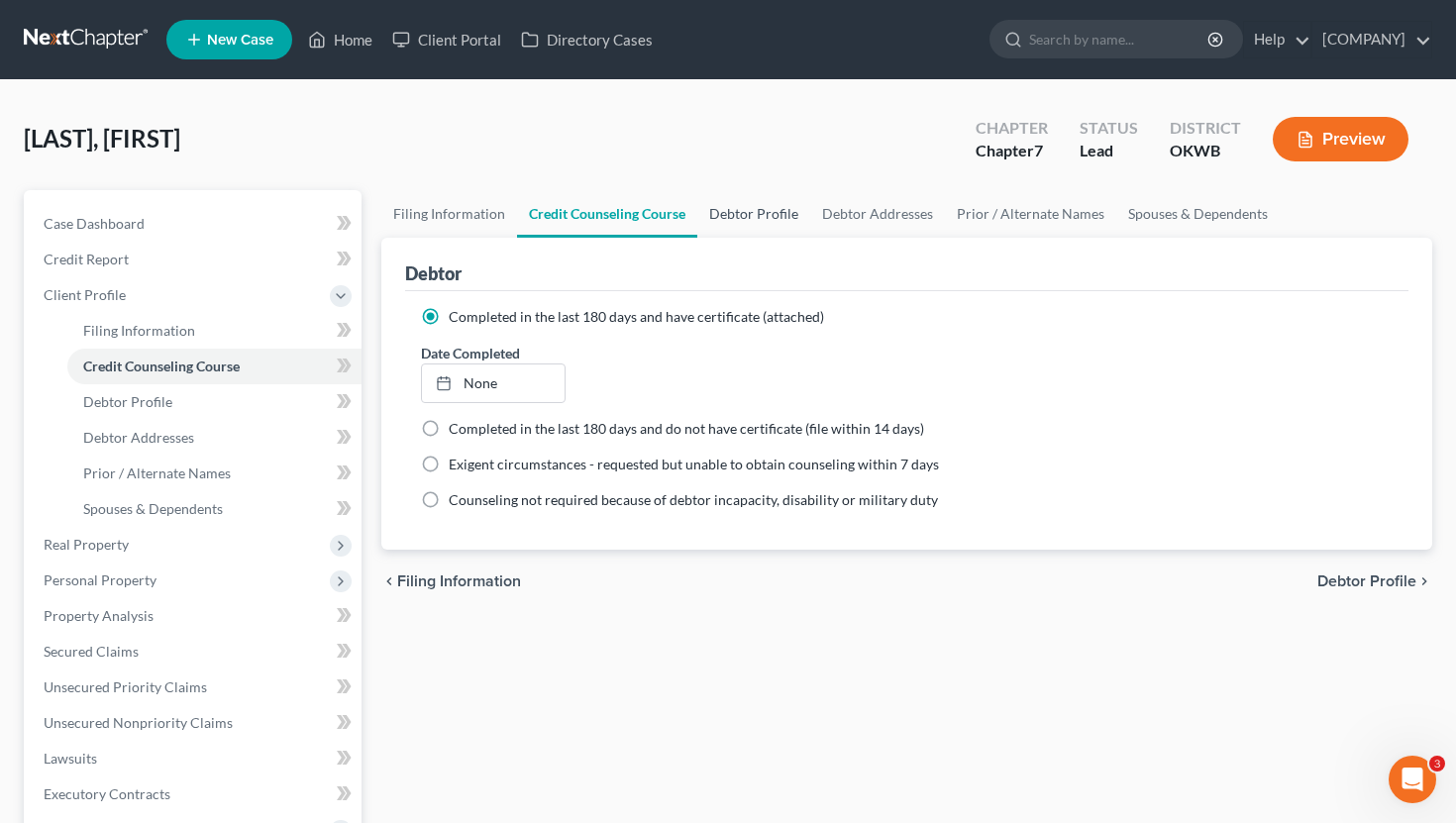 click on "Debtor Profile" at bounding box center [754, 214] 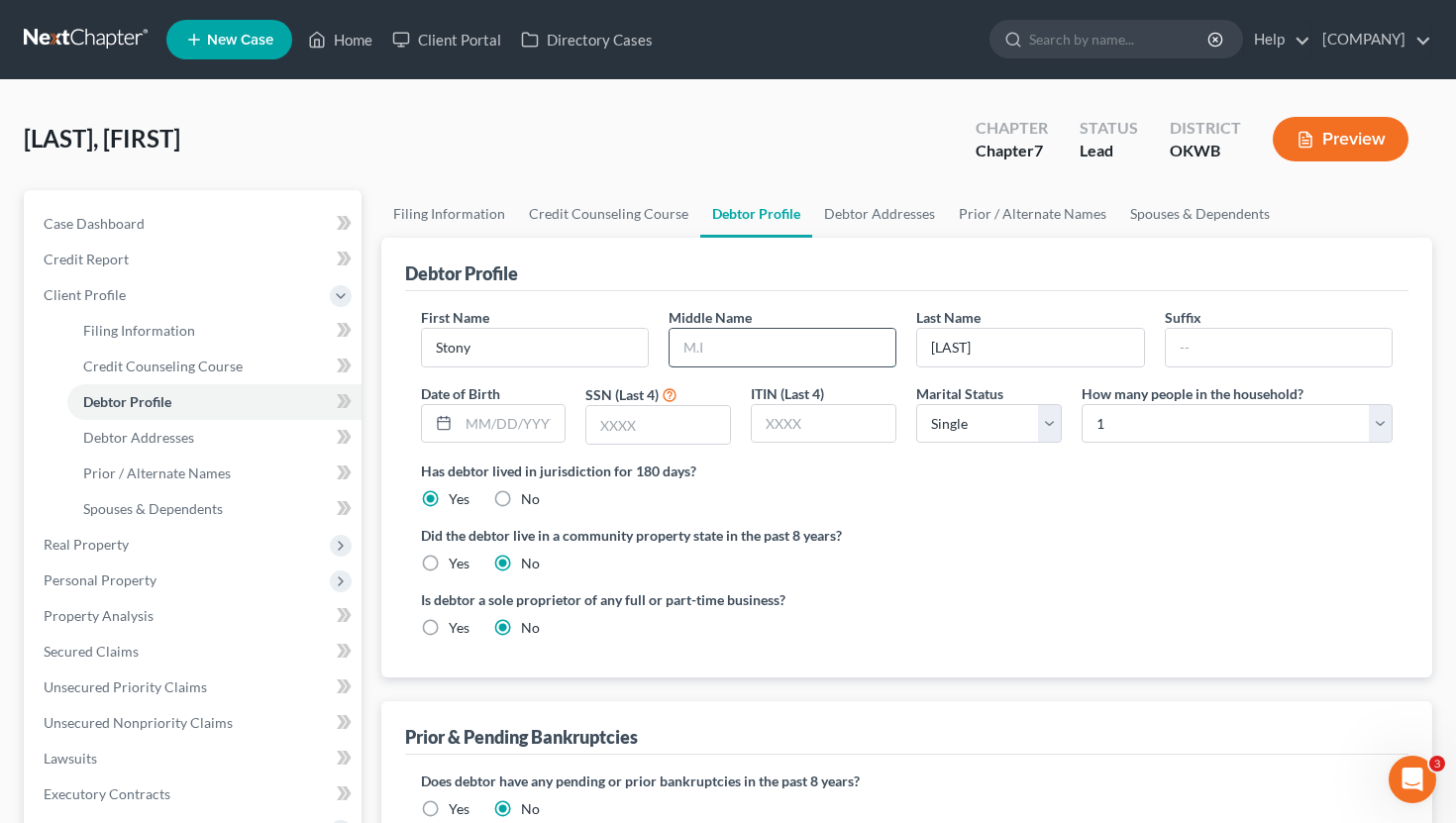 click at bounding box center [782, 348] 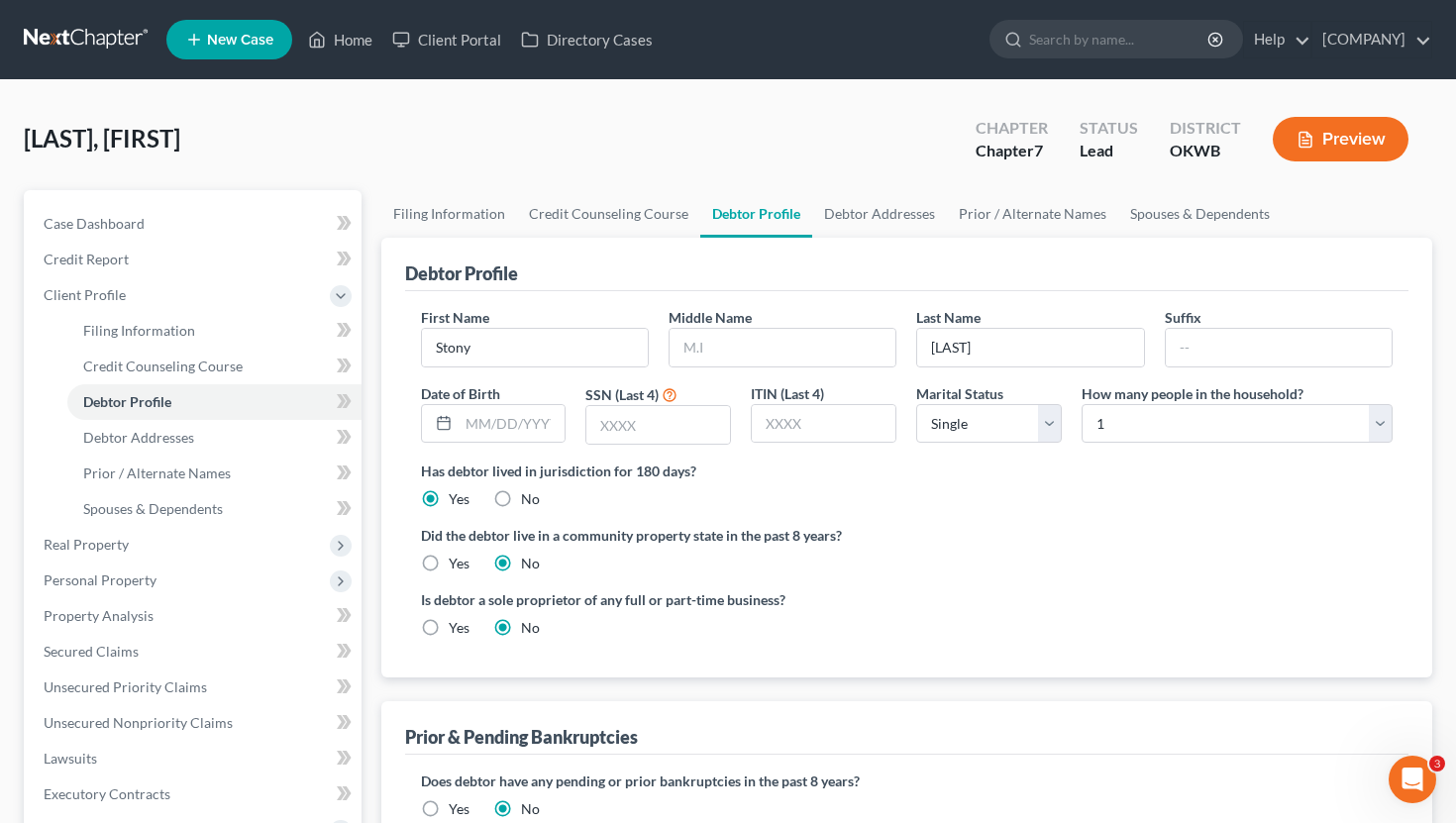click on "First Name [FIRST] Middle Name [LAST] Last Name [LAST] Suffix Date of Birth SSN (Last 4) ITIN (Last 4) Marital Status Select Single Married Separated Divorced Widowed How many people in the household? Select 1 2 3 4 5 6 7 8 9 10 11 12 13 14 15 16 17 18 19 20 Is debtor deceased? Yes No Has debtor lived in jurisdiction for 180 days? Yes No Debtor must reside in jurisdiction for 180 prior to filing bankruptcy pursuant to U.S.C. 11 28 USC § 1408. More Info Explain: Did the debtor live in a community property state in the past 8 years? Yes No Is debtor a sole proprietor of any full or part-time business? Yes No" at bounding box center (907, 484) 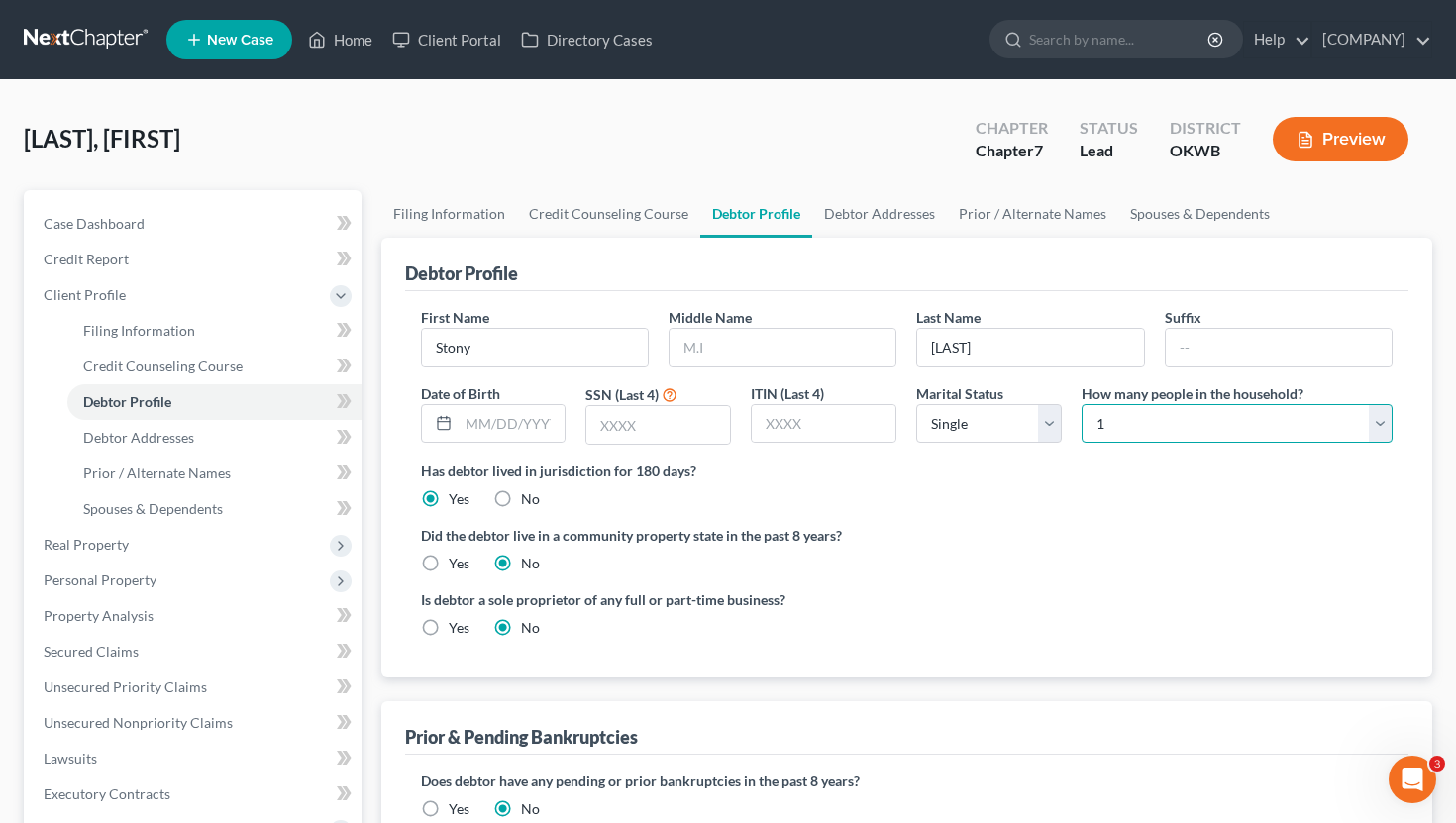 click on "Select 1 2 3 4 5 6 7 8 9 10 11 12 13 14 15 16 17 18 19 20" at bounding box center (1237, 424) 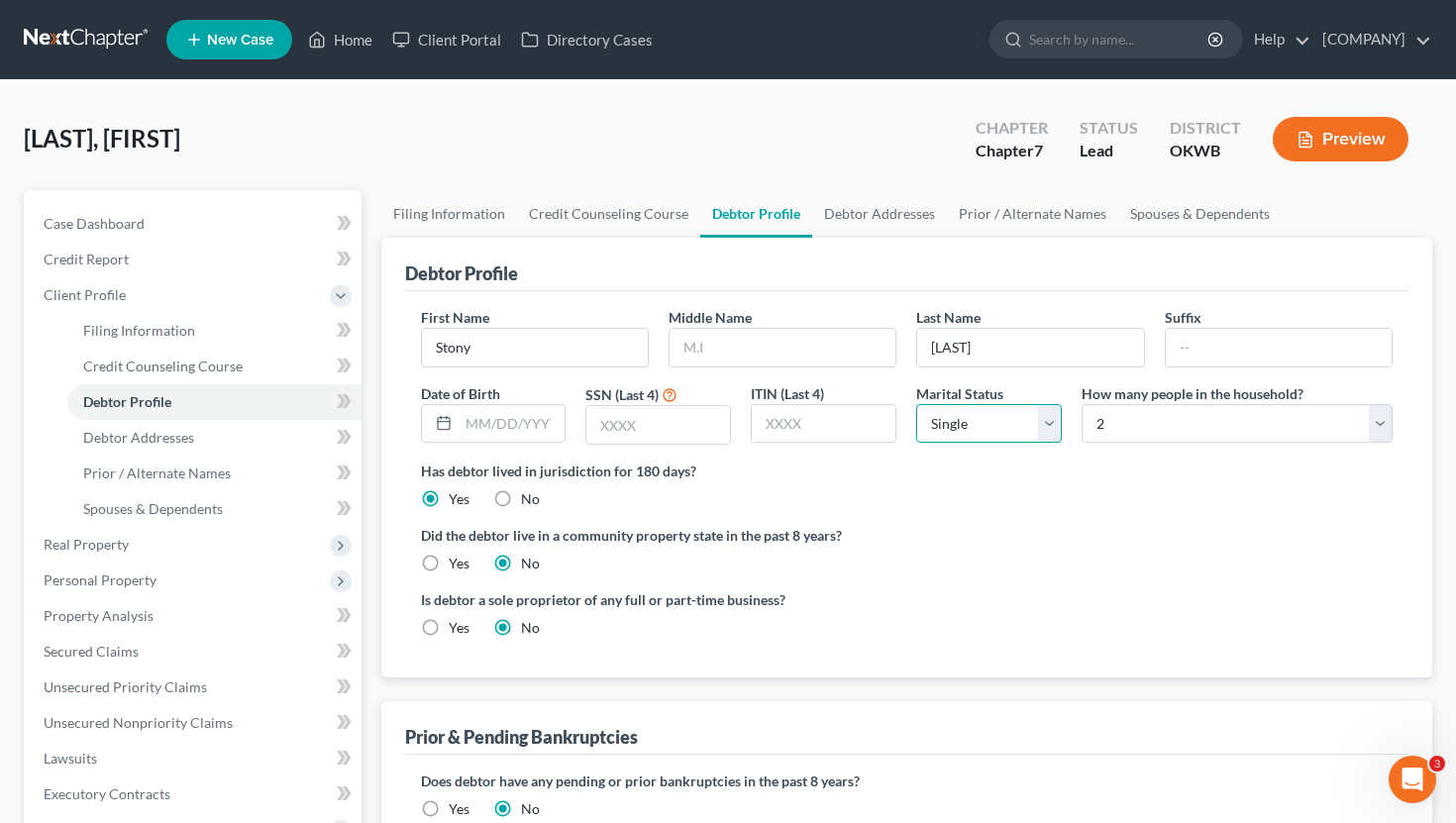 click on "Select Single Married Separated Divorced Widowed" at bounding box center (988, 424) 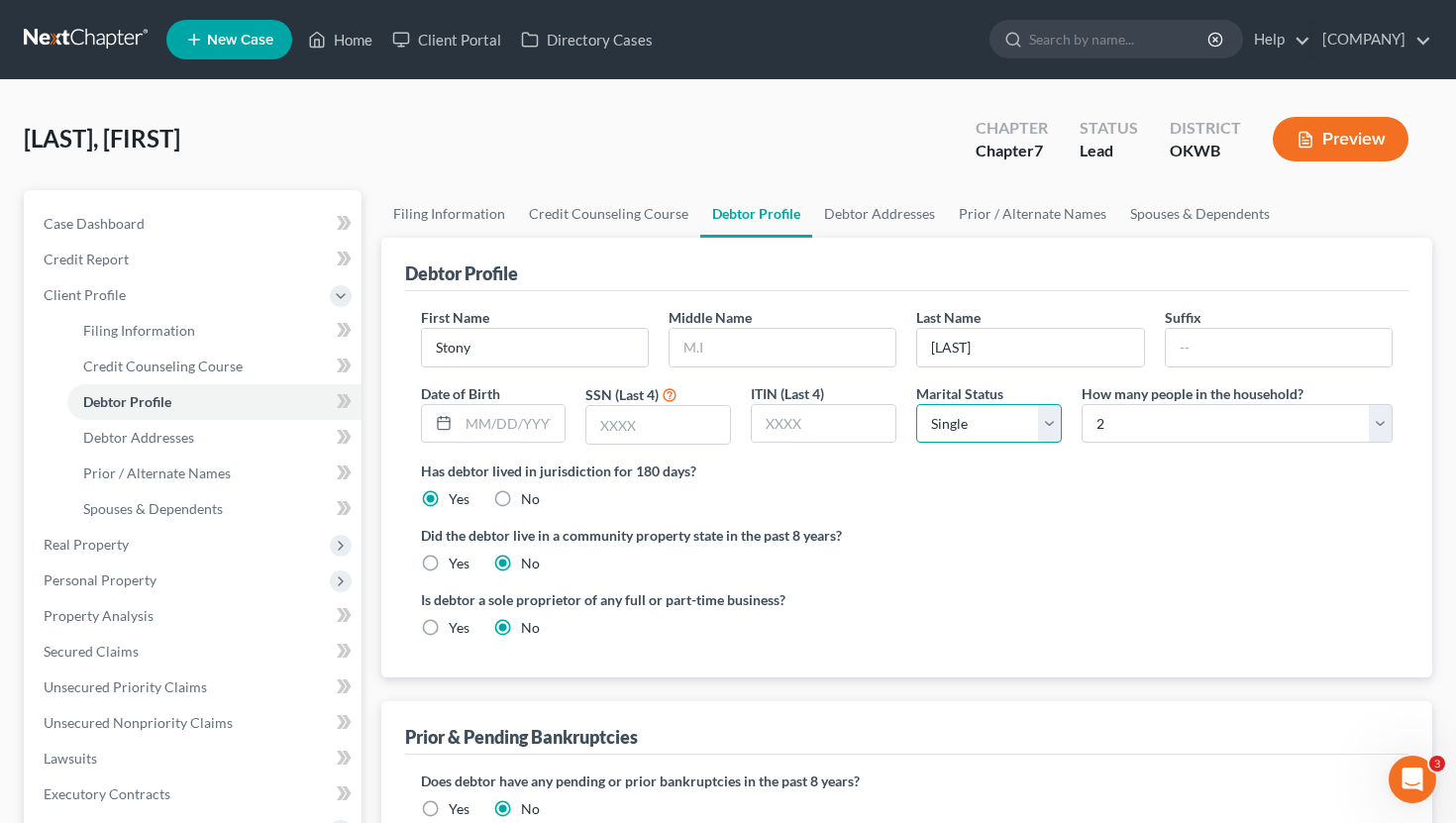select on "1" 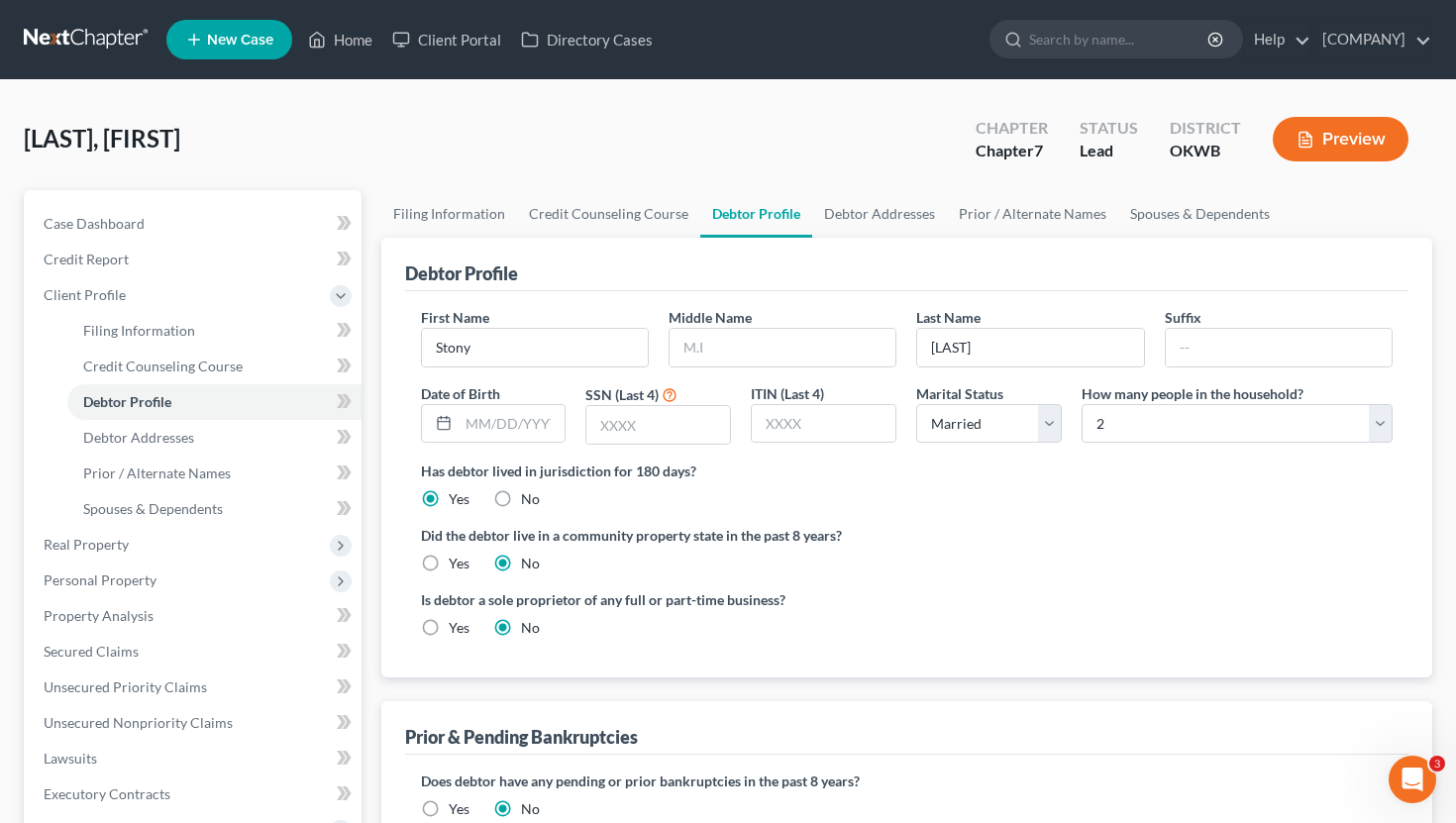 click on "Has debtor lived in jurisdiction for 180 days? Yes No Debtor must reside in jurisdiction for 180 prior to filing bankruptcy pursuant to U.S.C. 11 28 USC § 1408.   More Info" at bounding box center (907, 484) 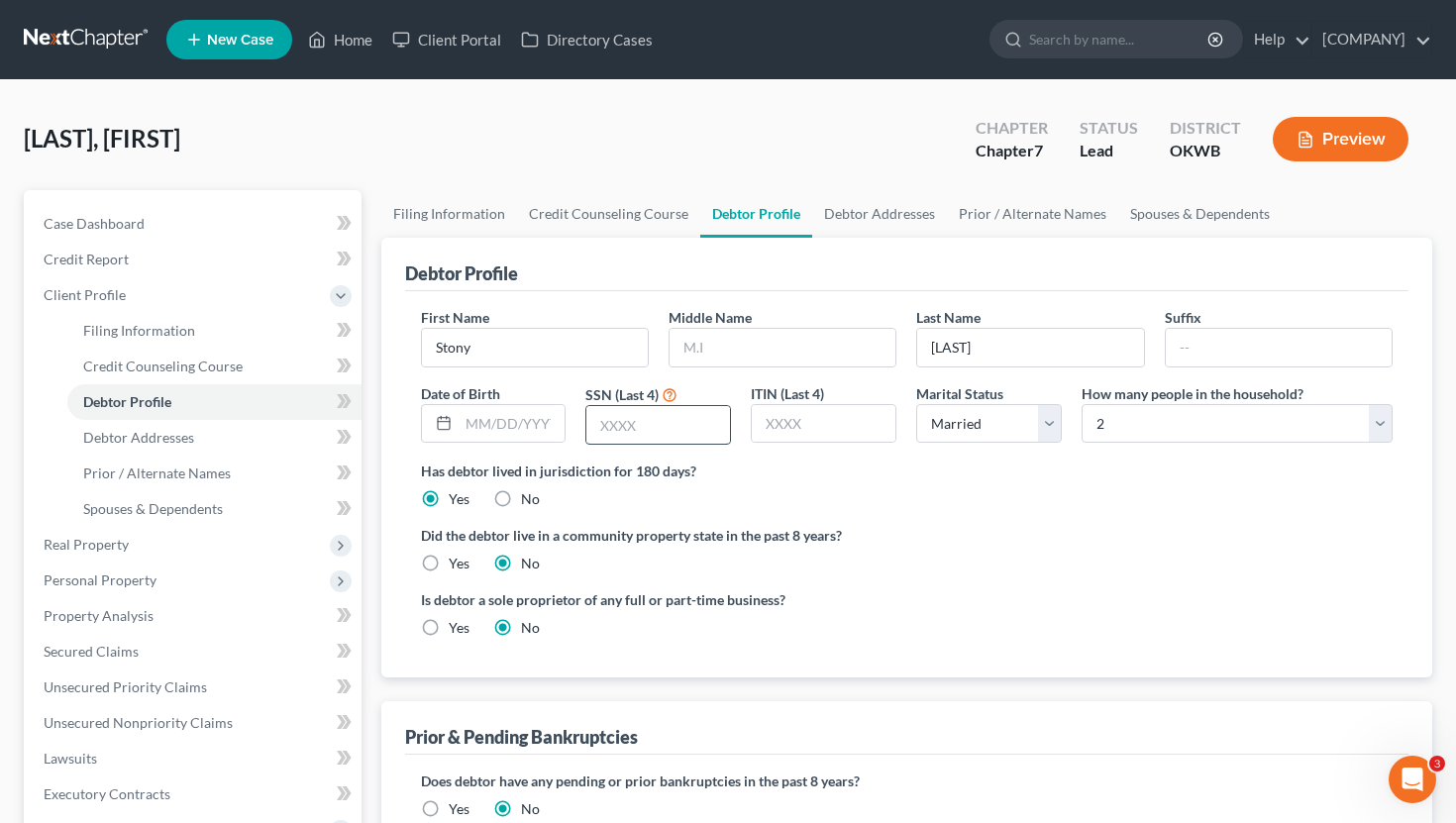 click at bounding box center [658, 425] 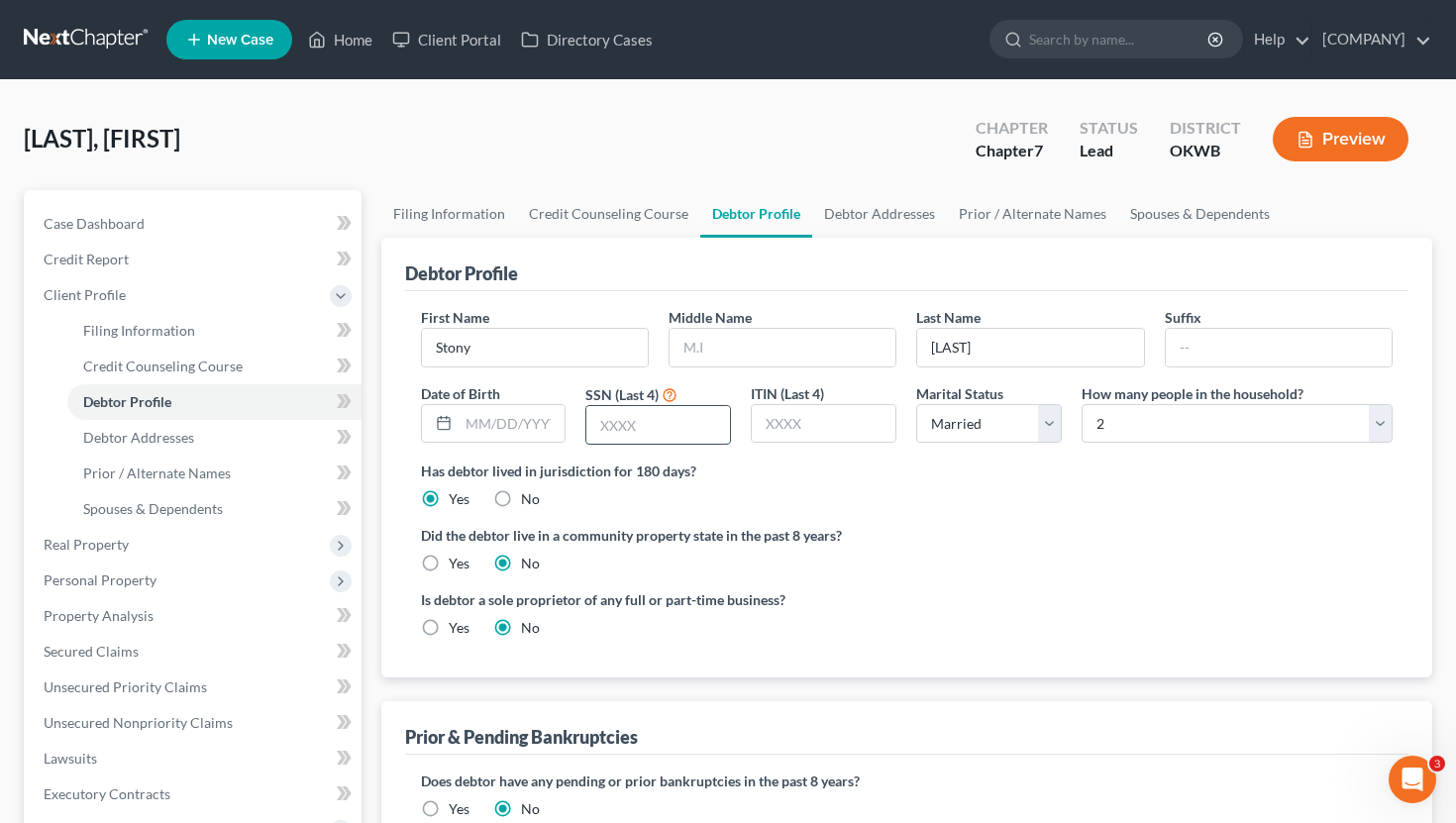 click at bounding box center (658, 425) 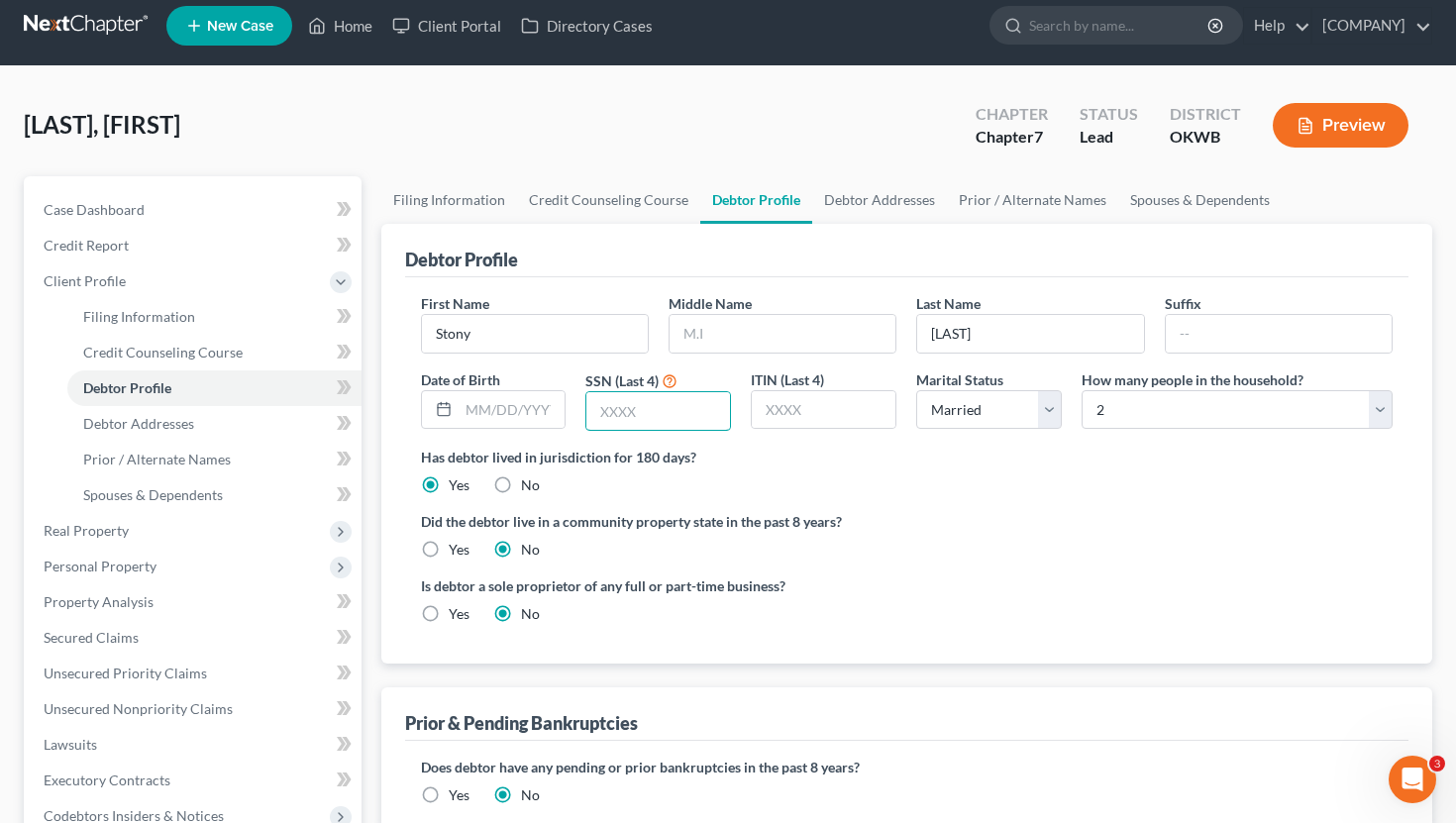 scroll, scrollTop: 0, scrollLeft: 0, axis: both 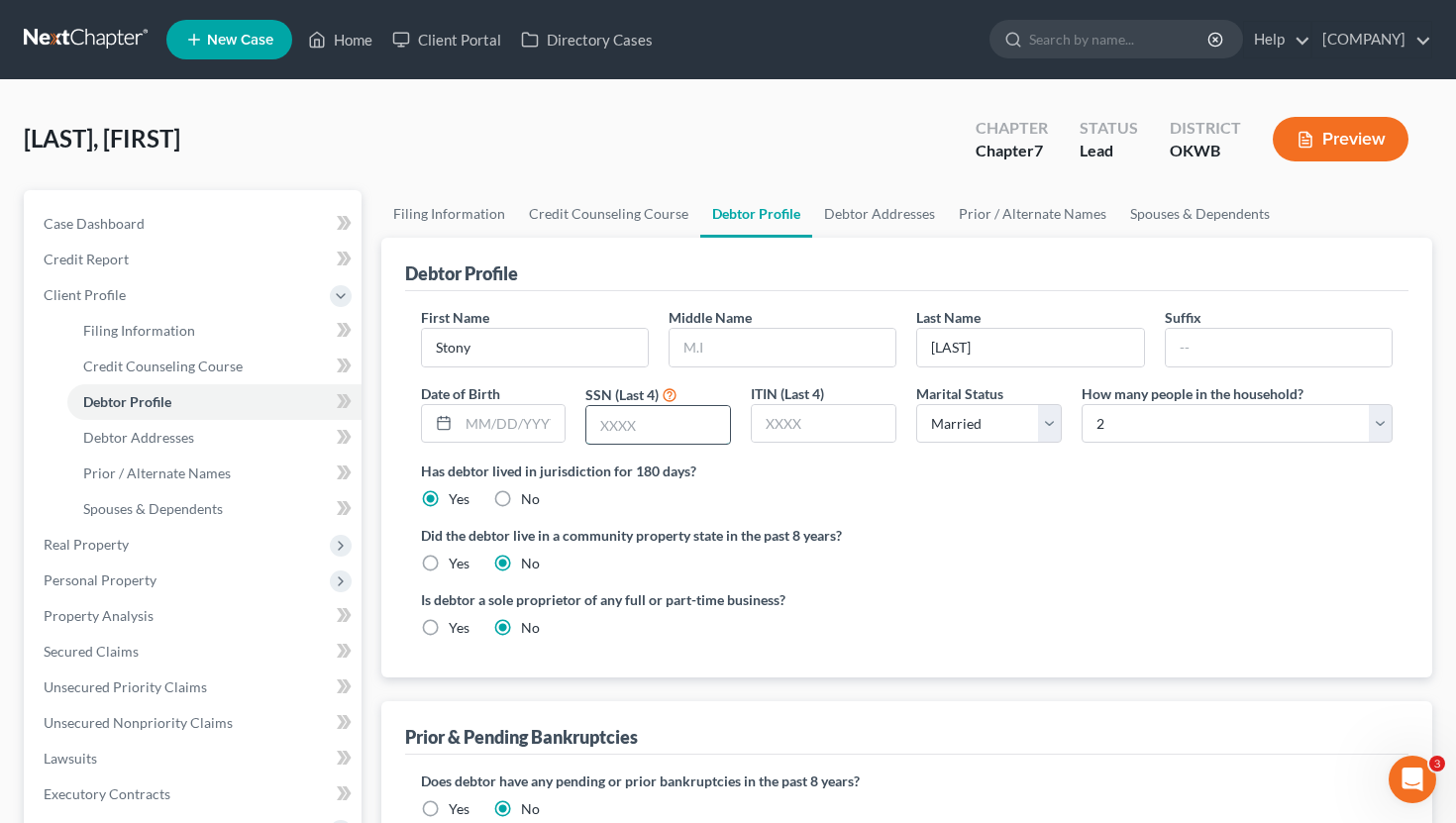 click at bounding box center (658, 425) 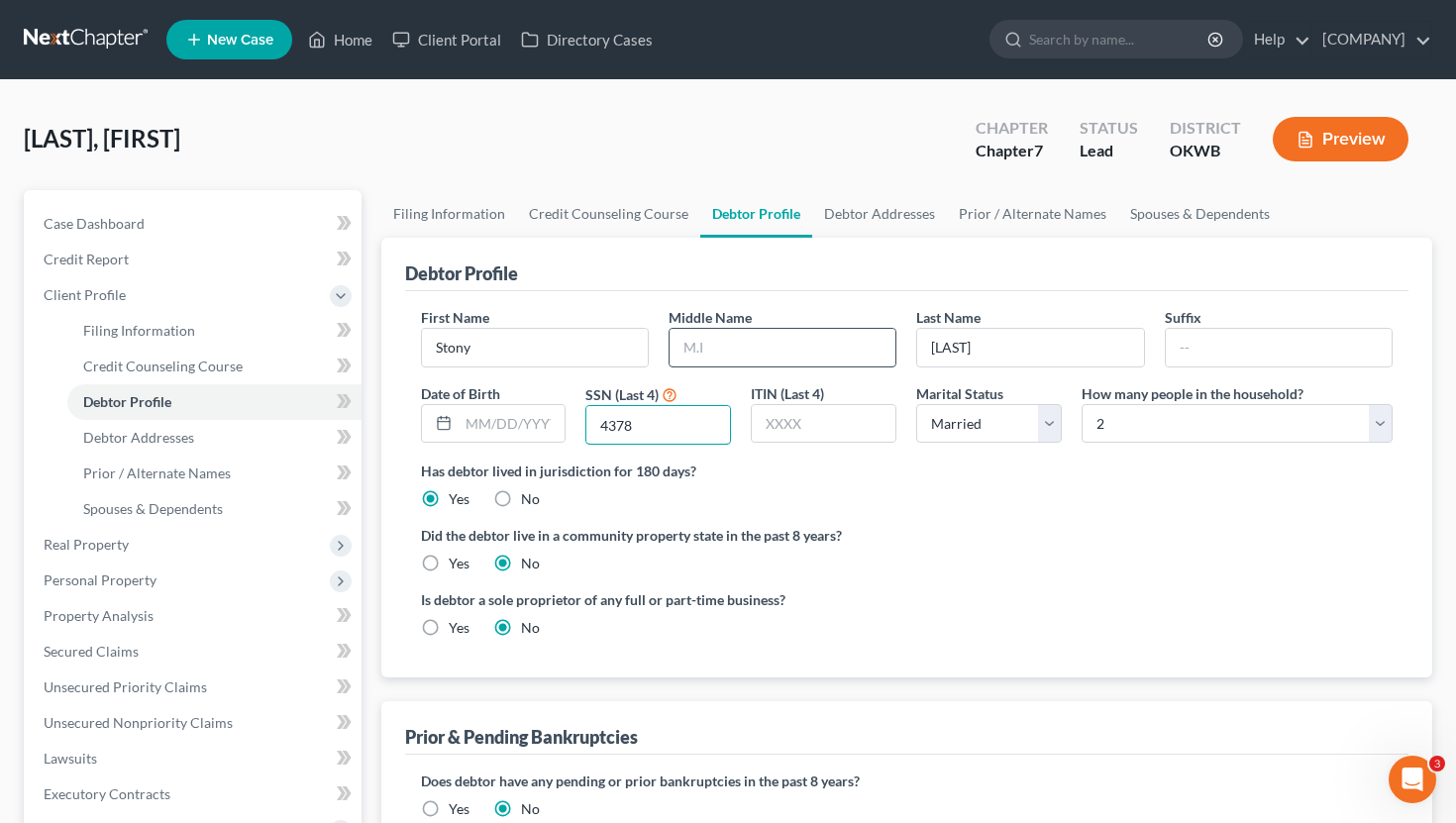 type on "4378" 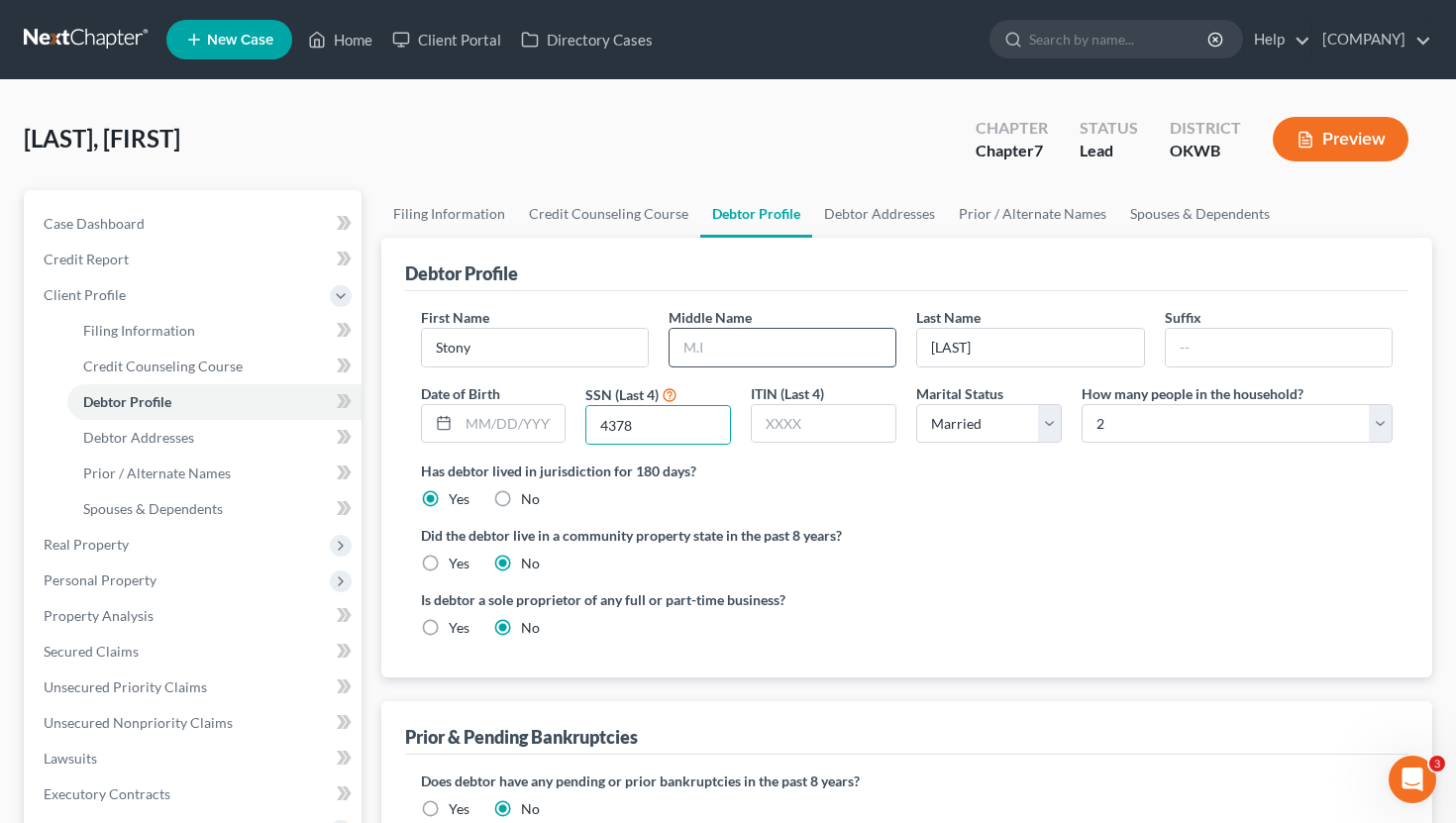 click at bounding box center [782, 348] 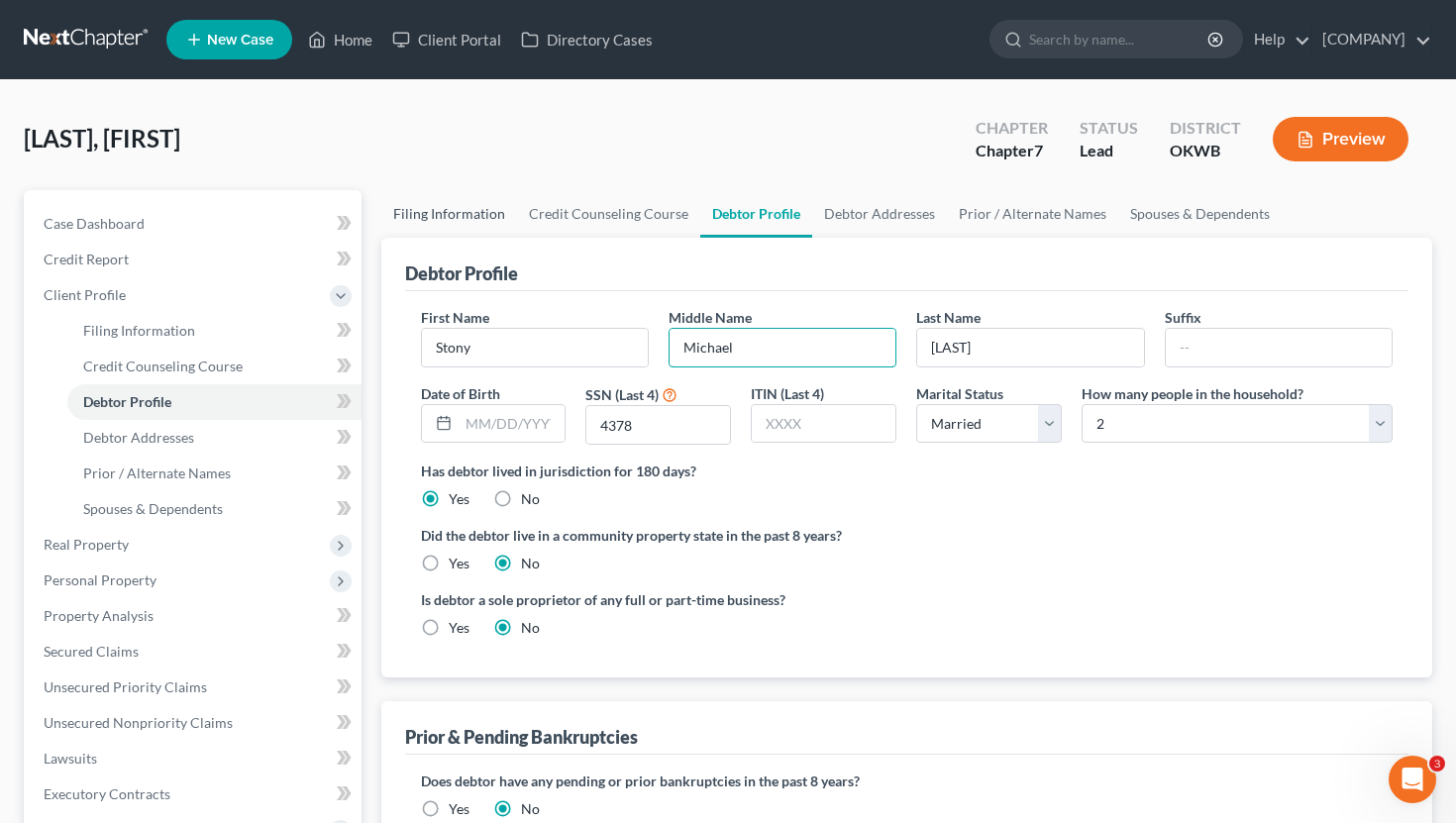 type on "Michael" 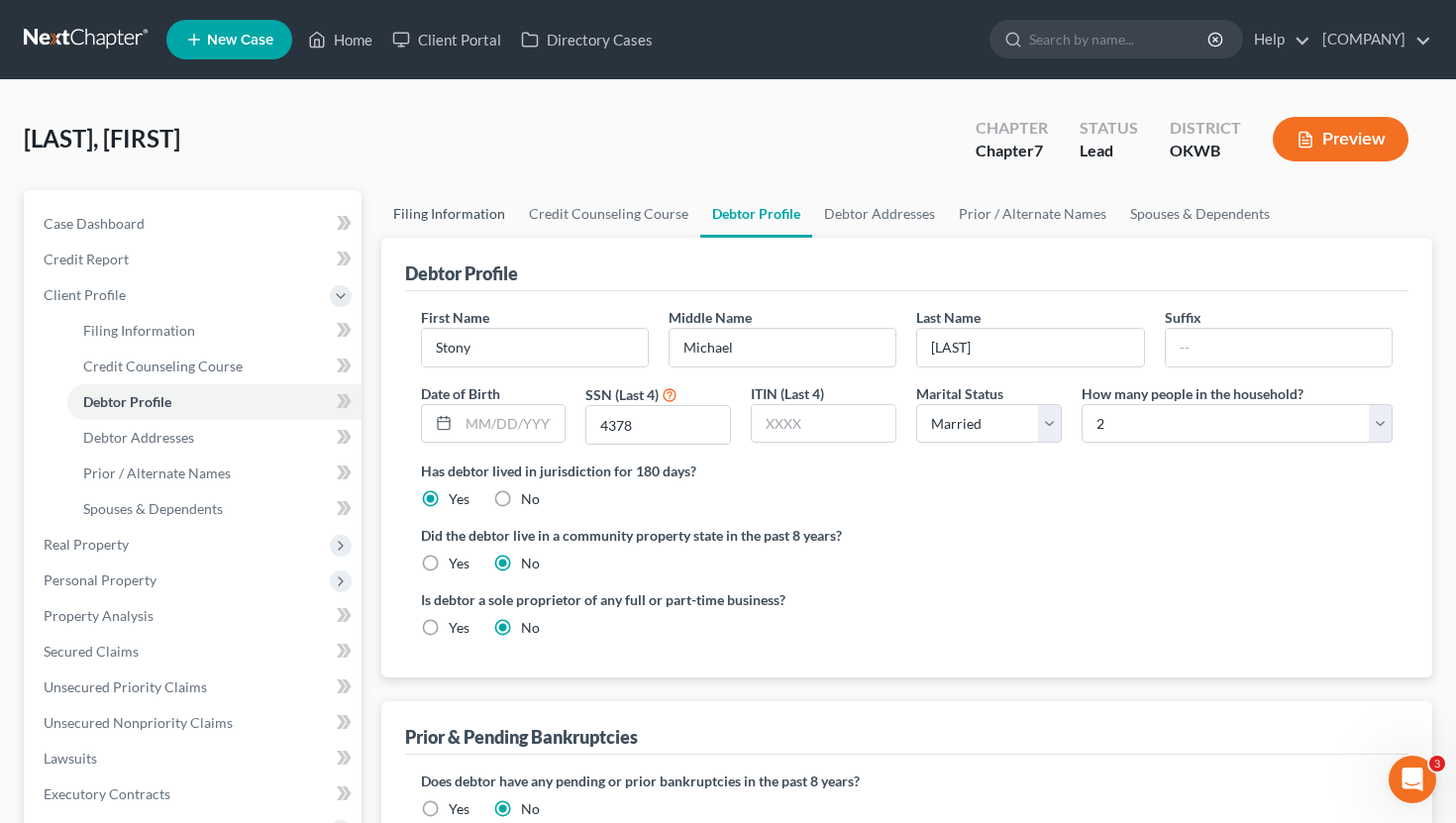 click on "Filing Information" at bounding box center [449, 214] 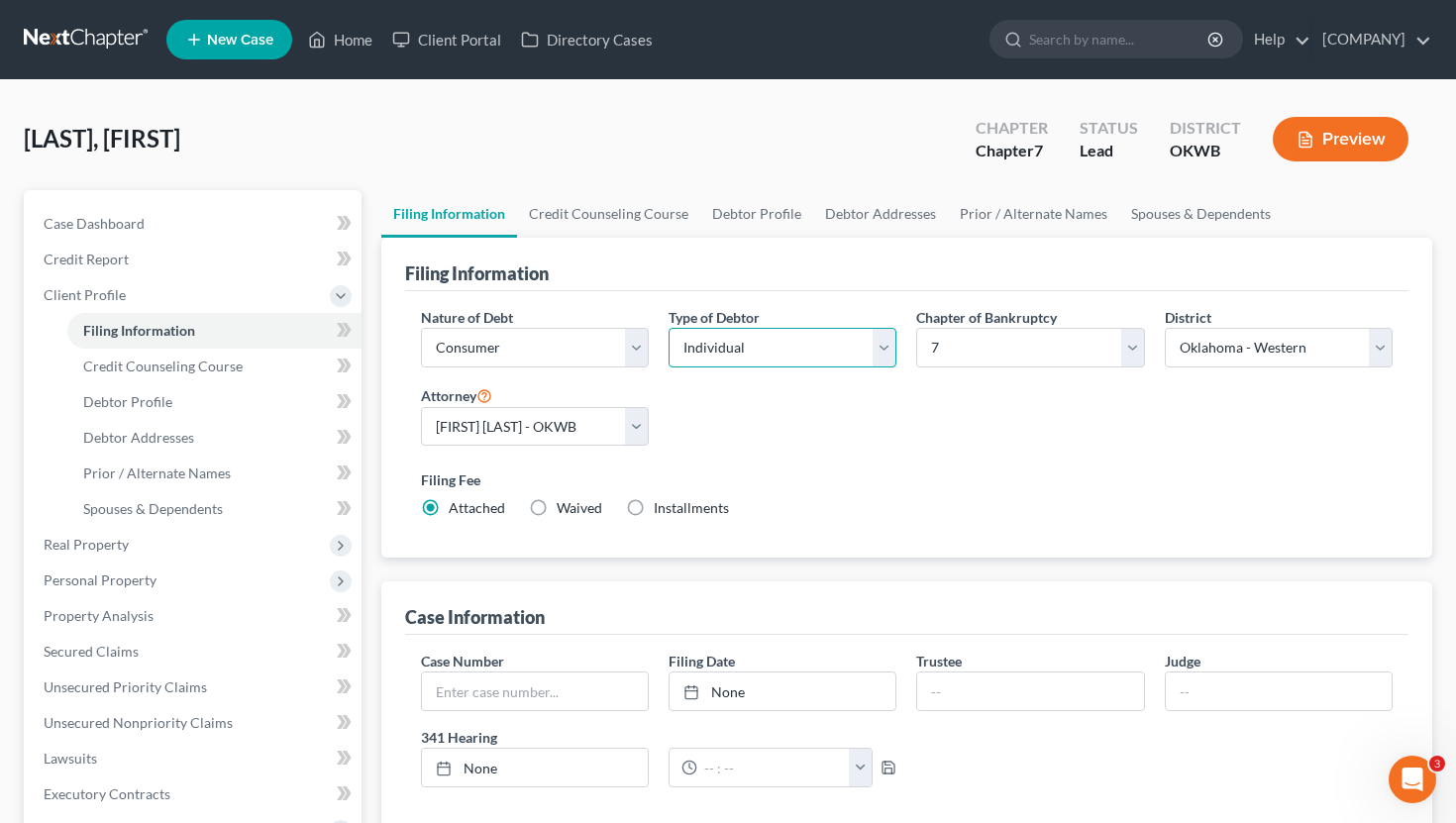 click on "Select Individual Joint" at bounding box center [782, 348] 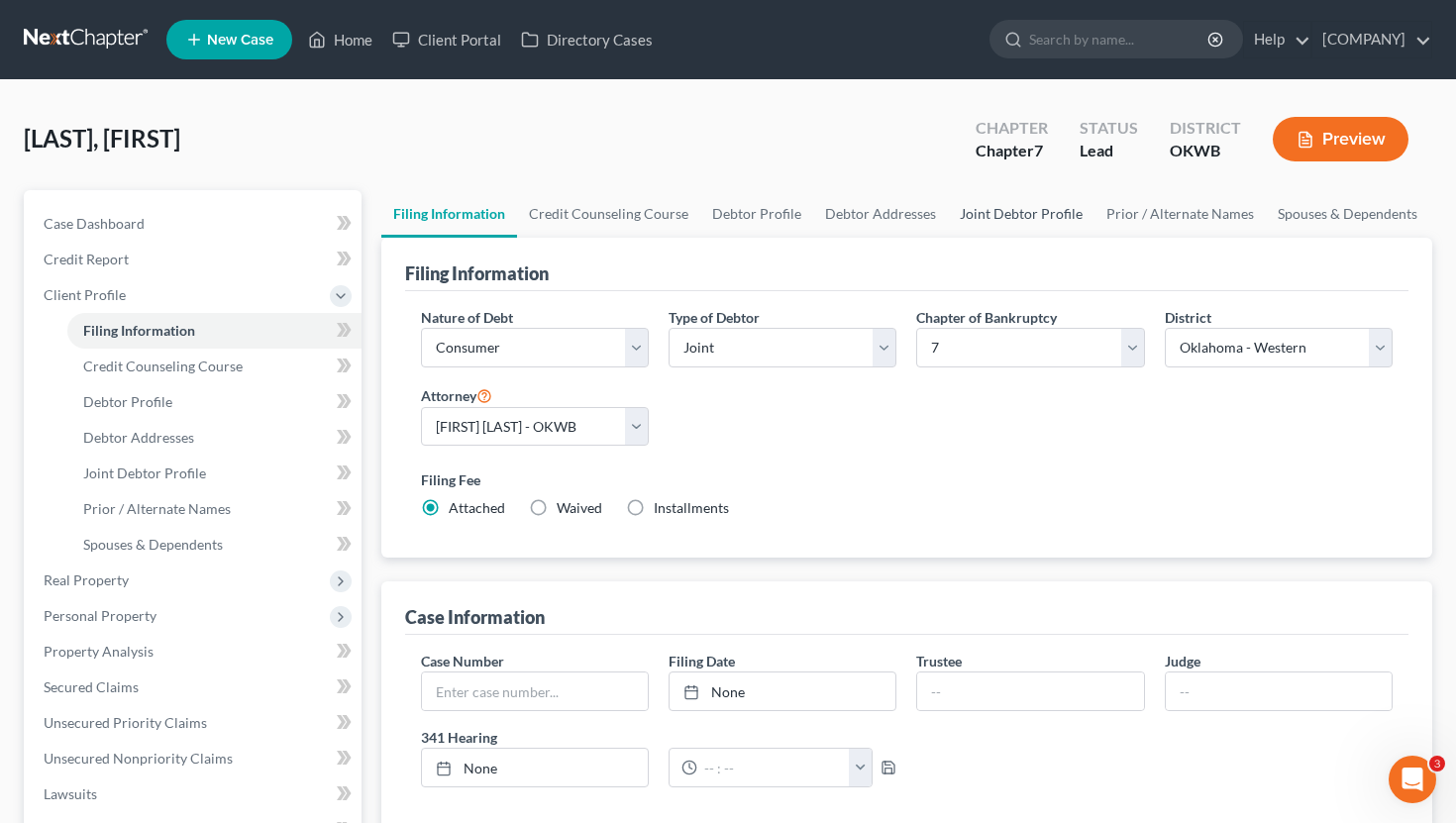 click on "Joint Debtor Profile" at bounding box center (1021, 214) 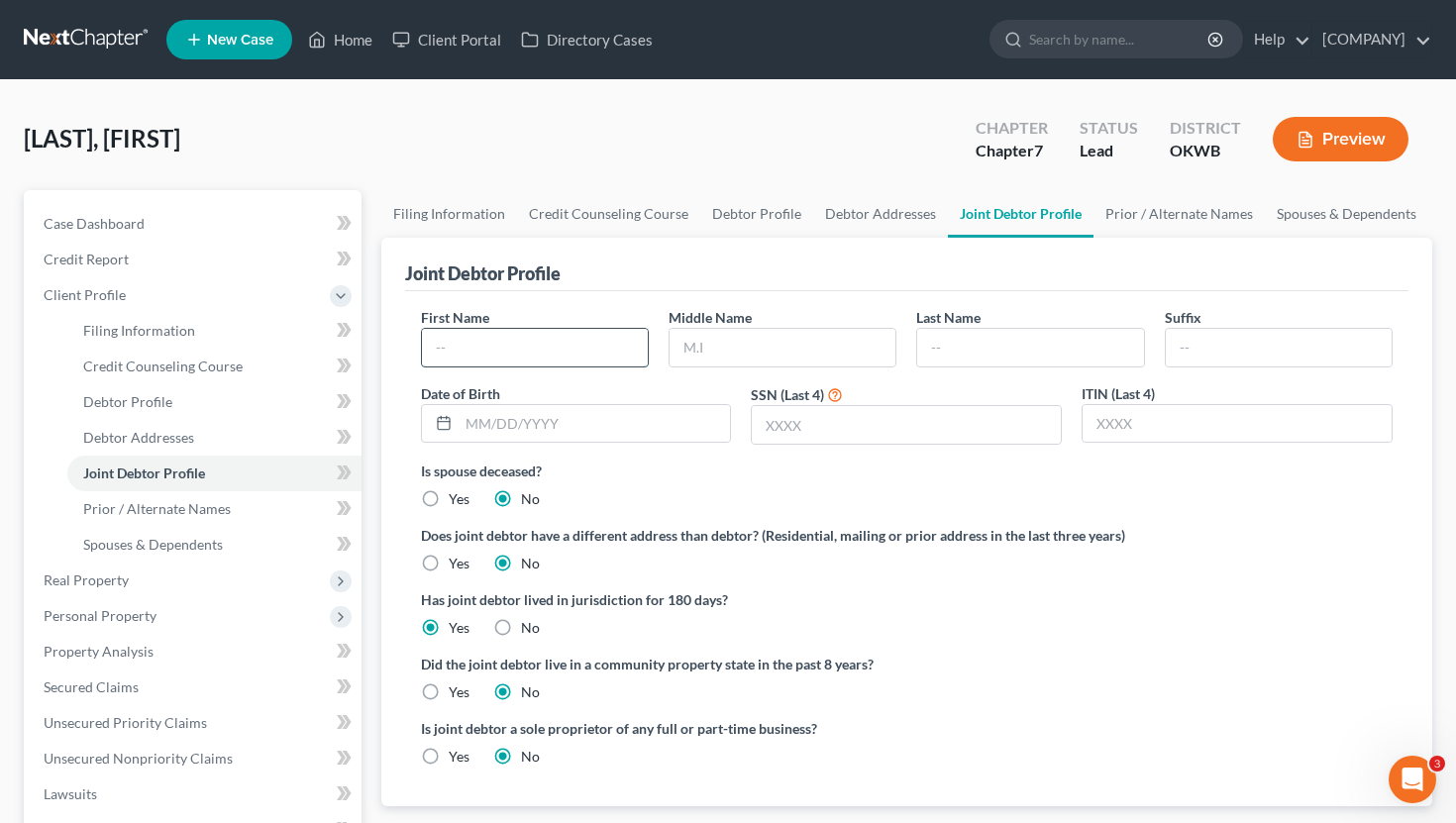 click at bounding box center [535, 348] 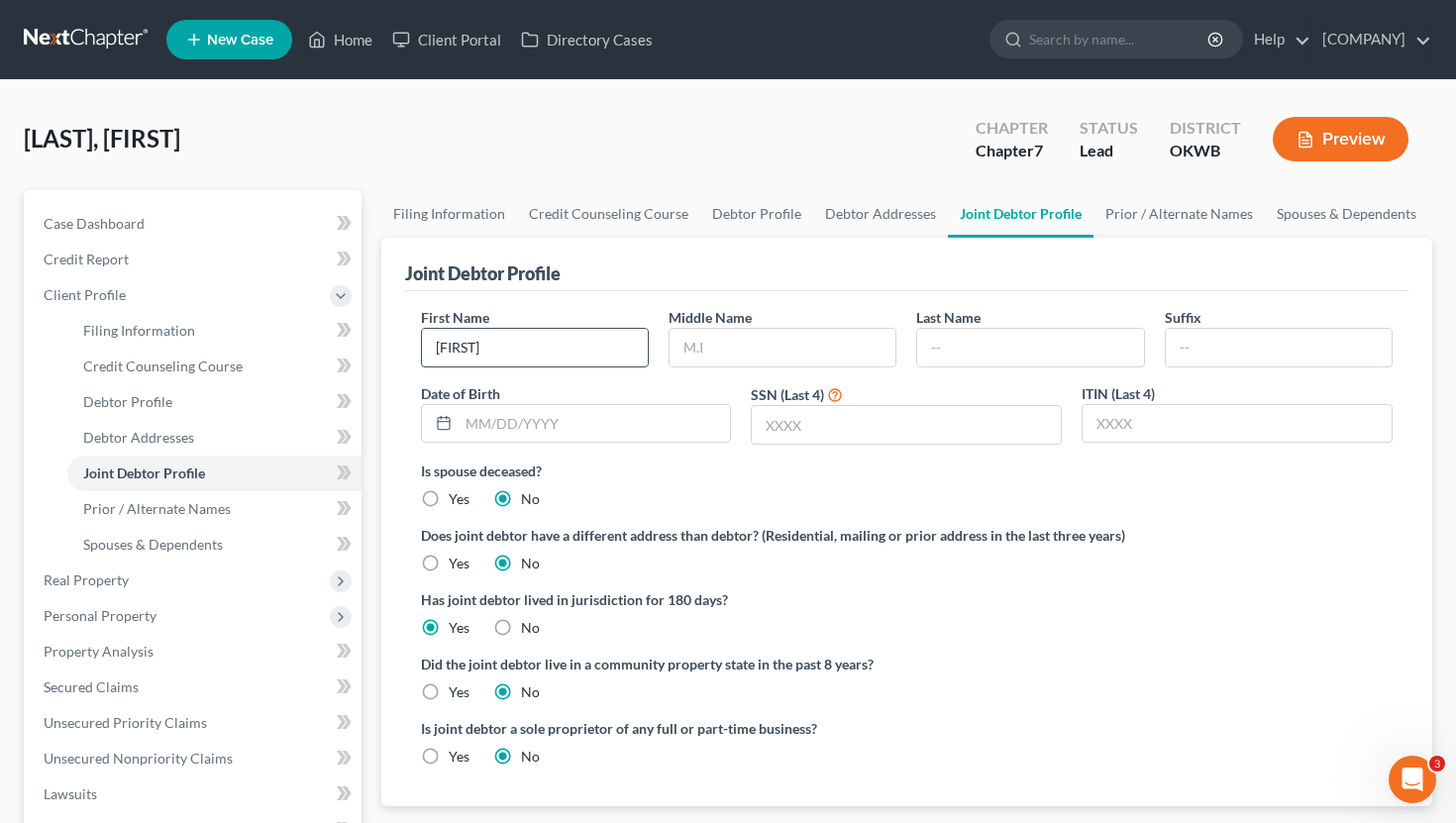 type on "[FIRST]" 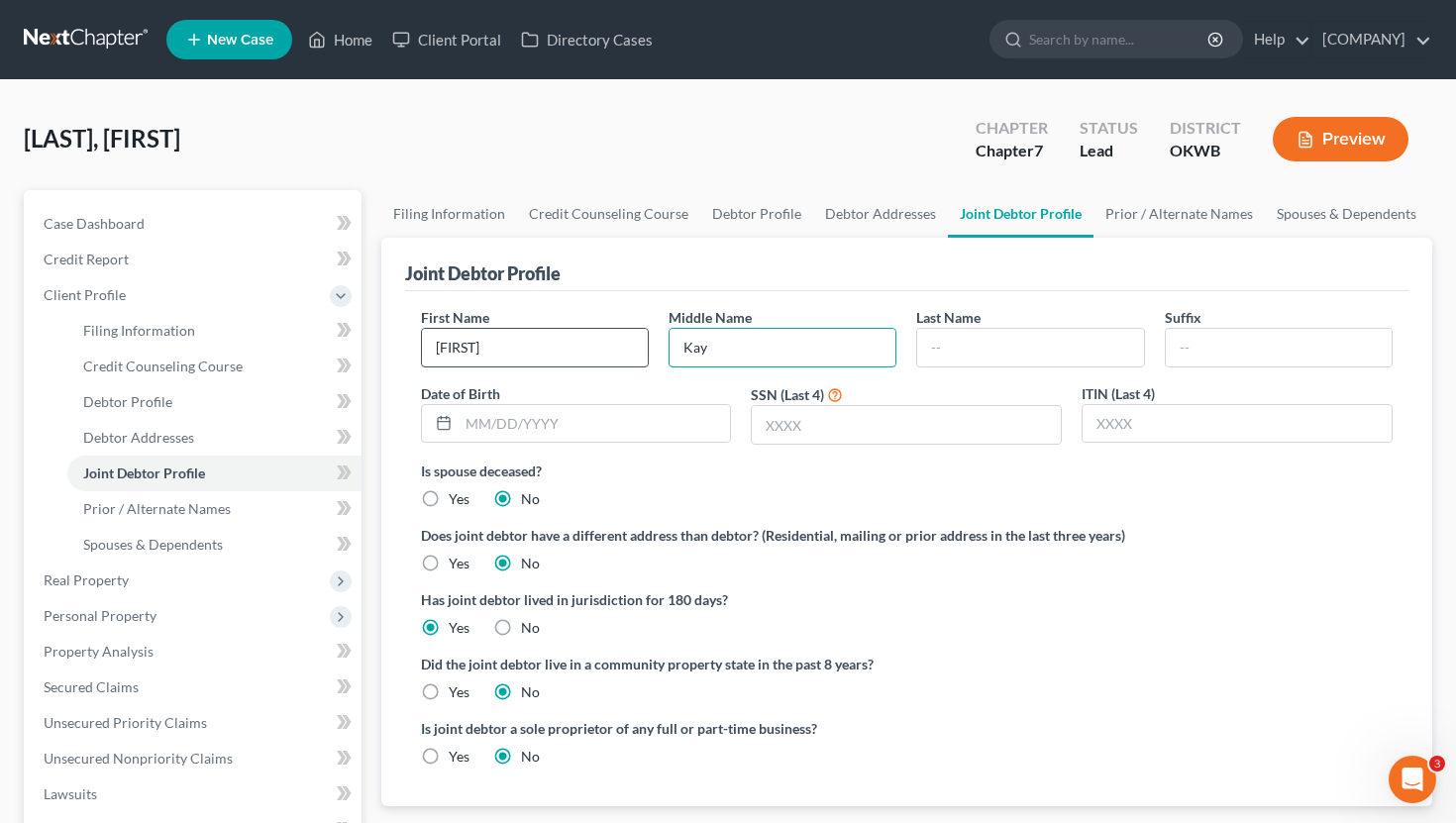 type on "Kay" 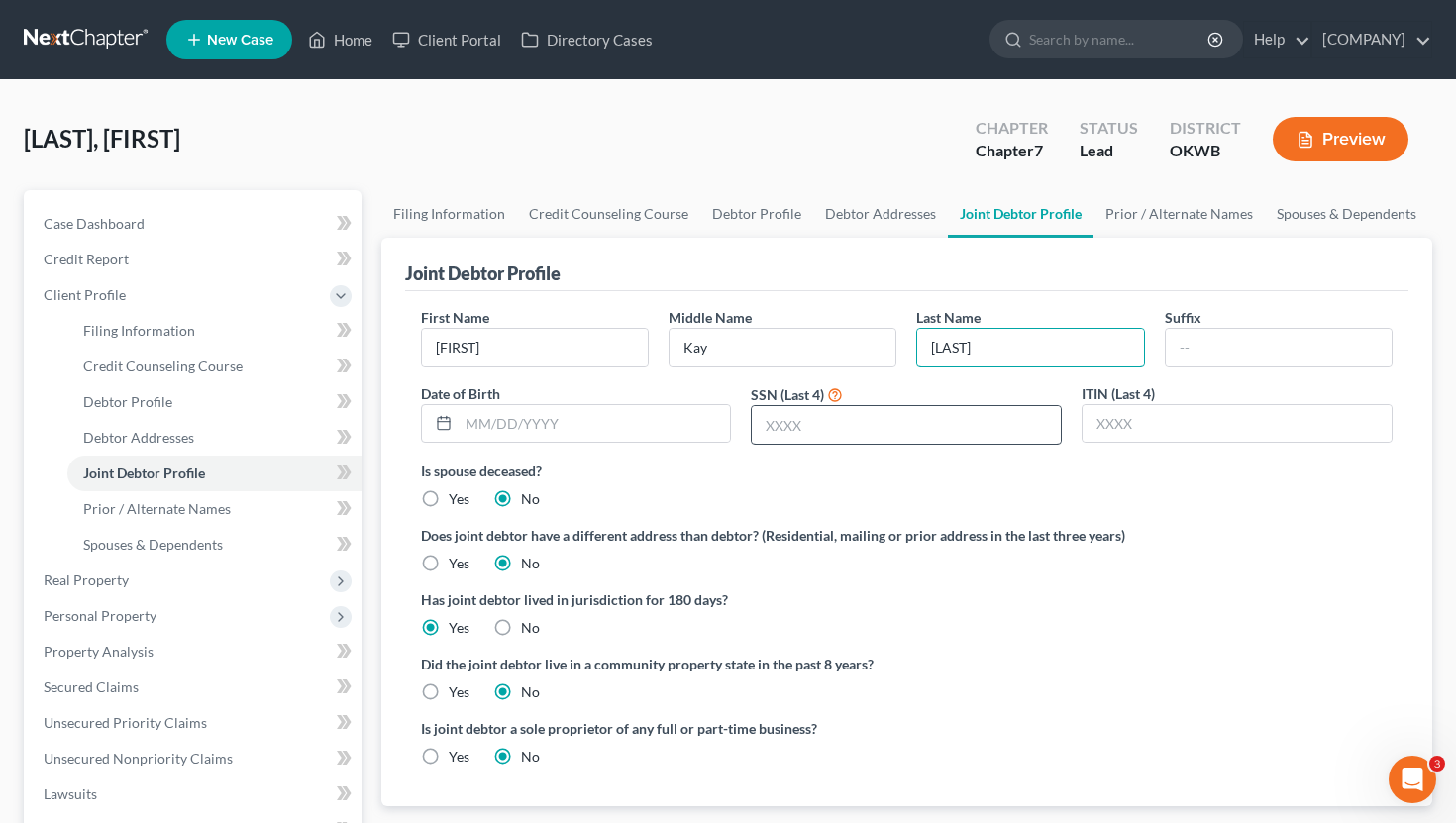type on "[LAST]" 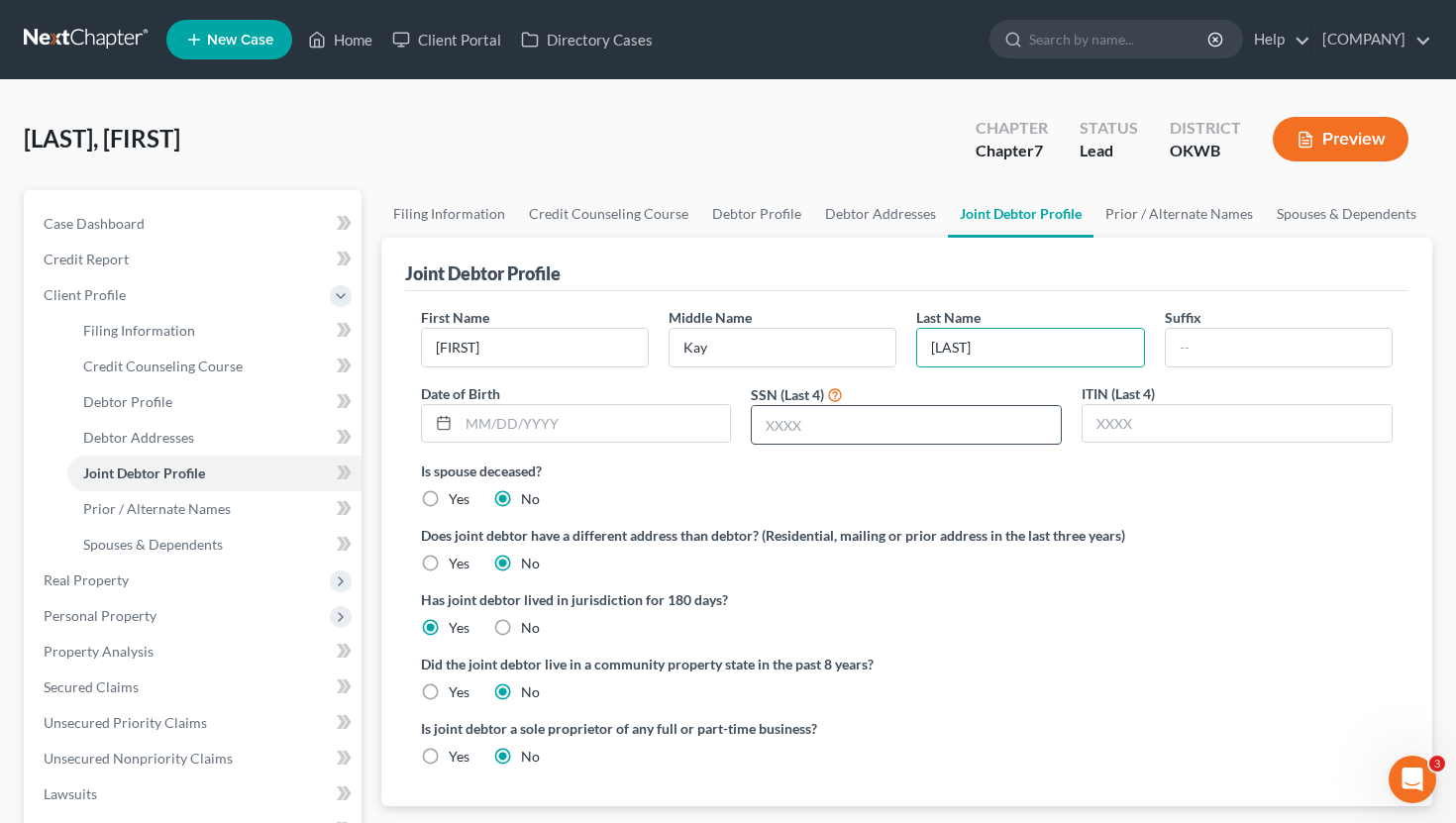 click at bounding box center (906, 425) 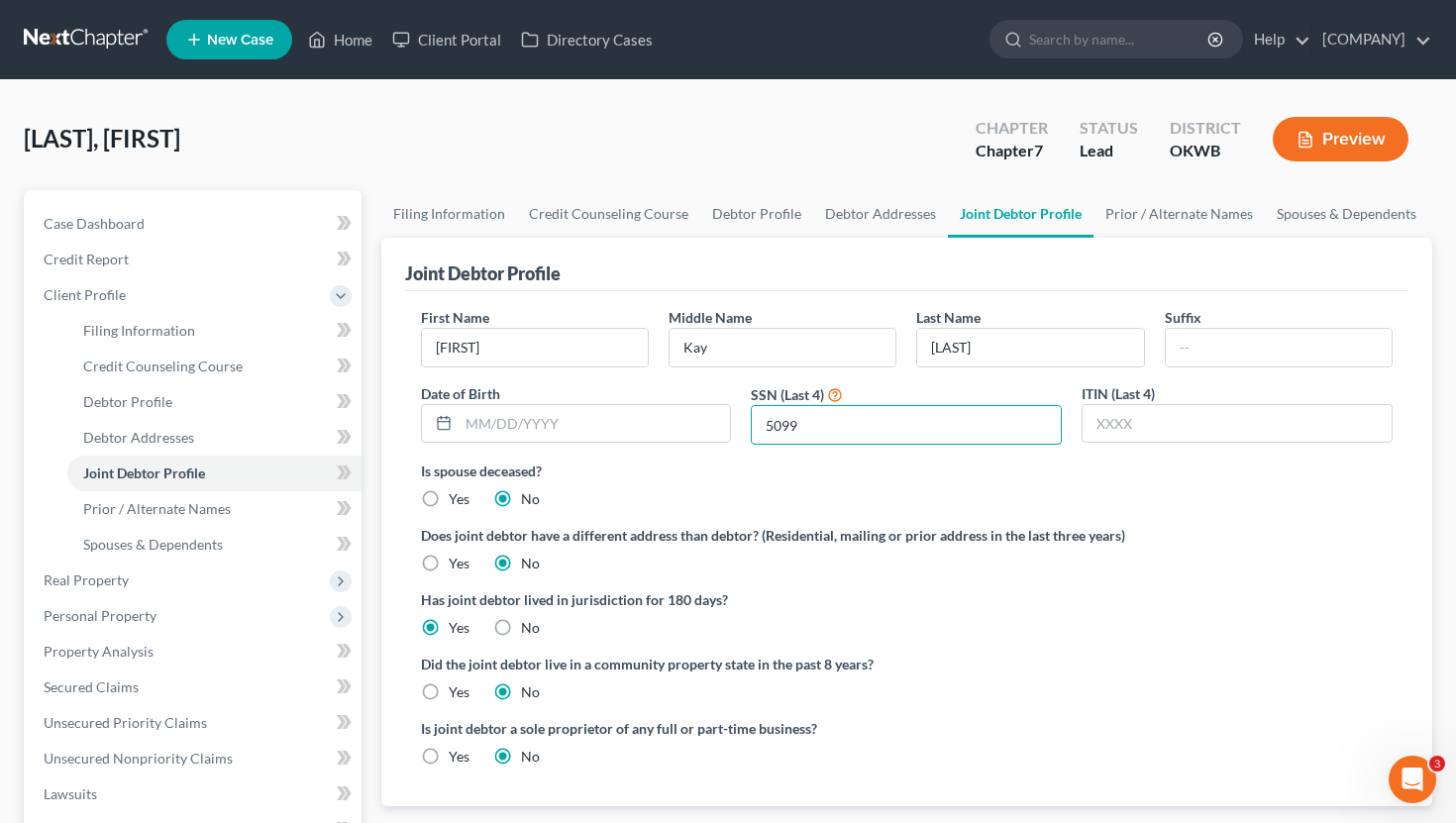 type on "5099" 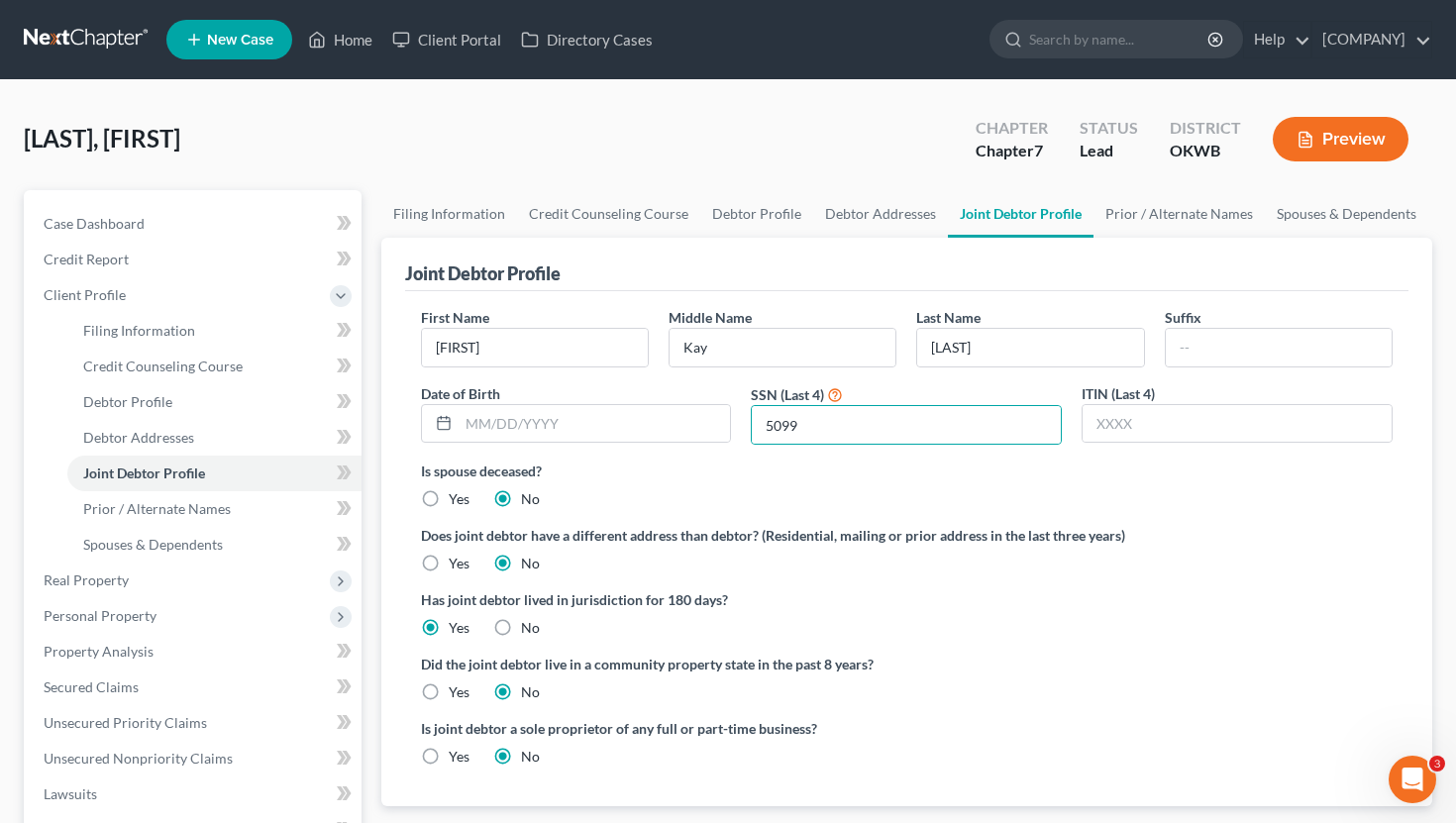 click on "First Name [FIRST] Middle Name [FIRST] Last Name [LAST] Suffix Date of Birth SSN (Last 4) [SSN_LAST4] ITIN (Last 4)" at bounding box center [907, 383] 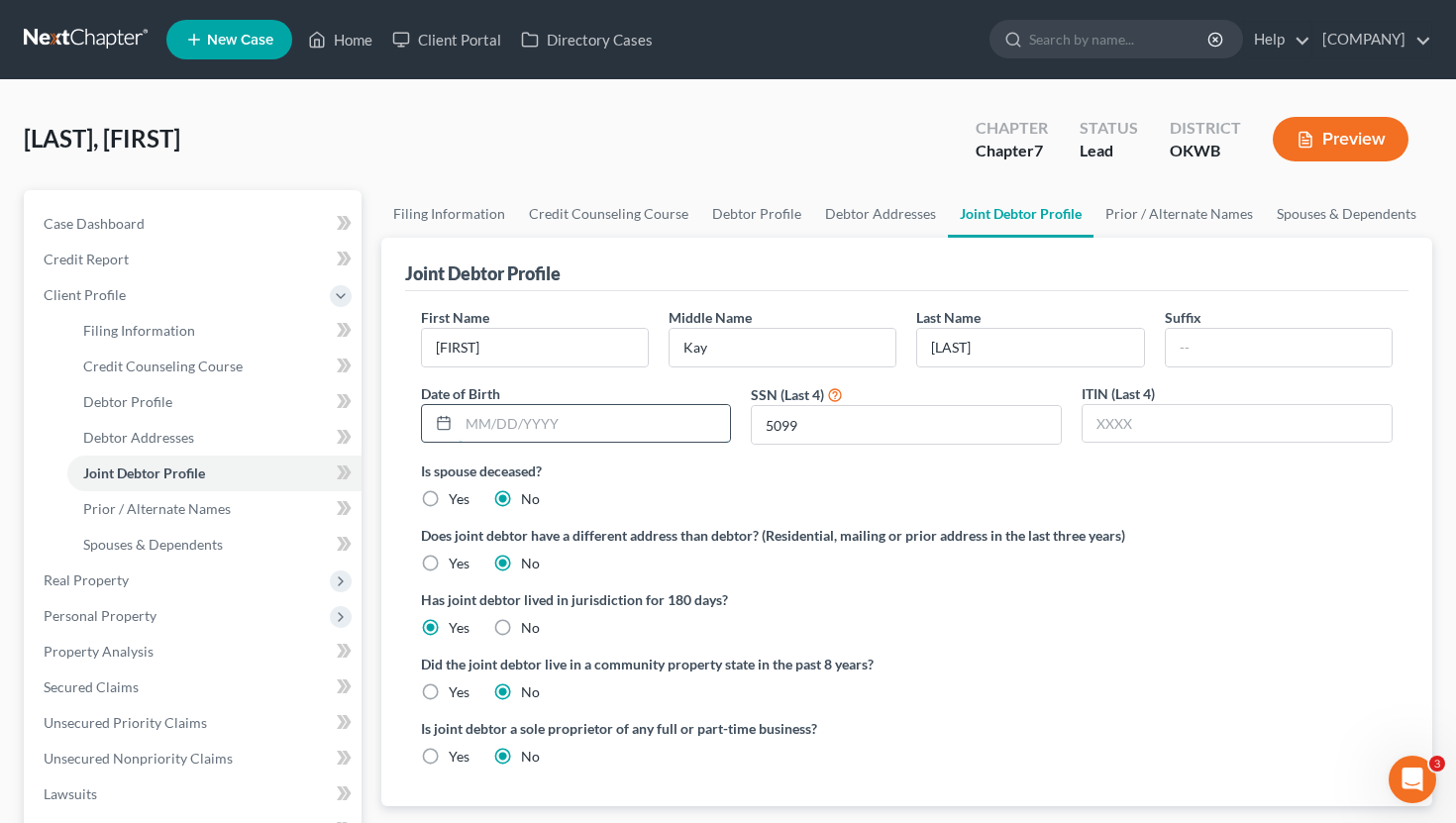 click at bounding box center (594, 424) 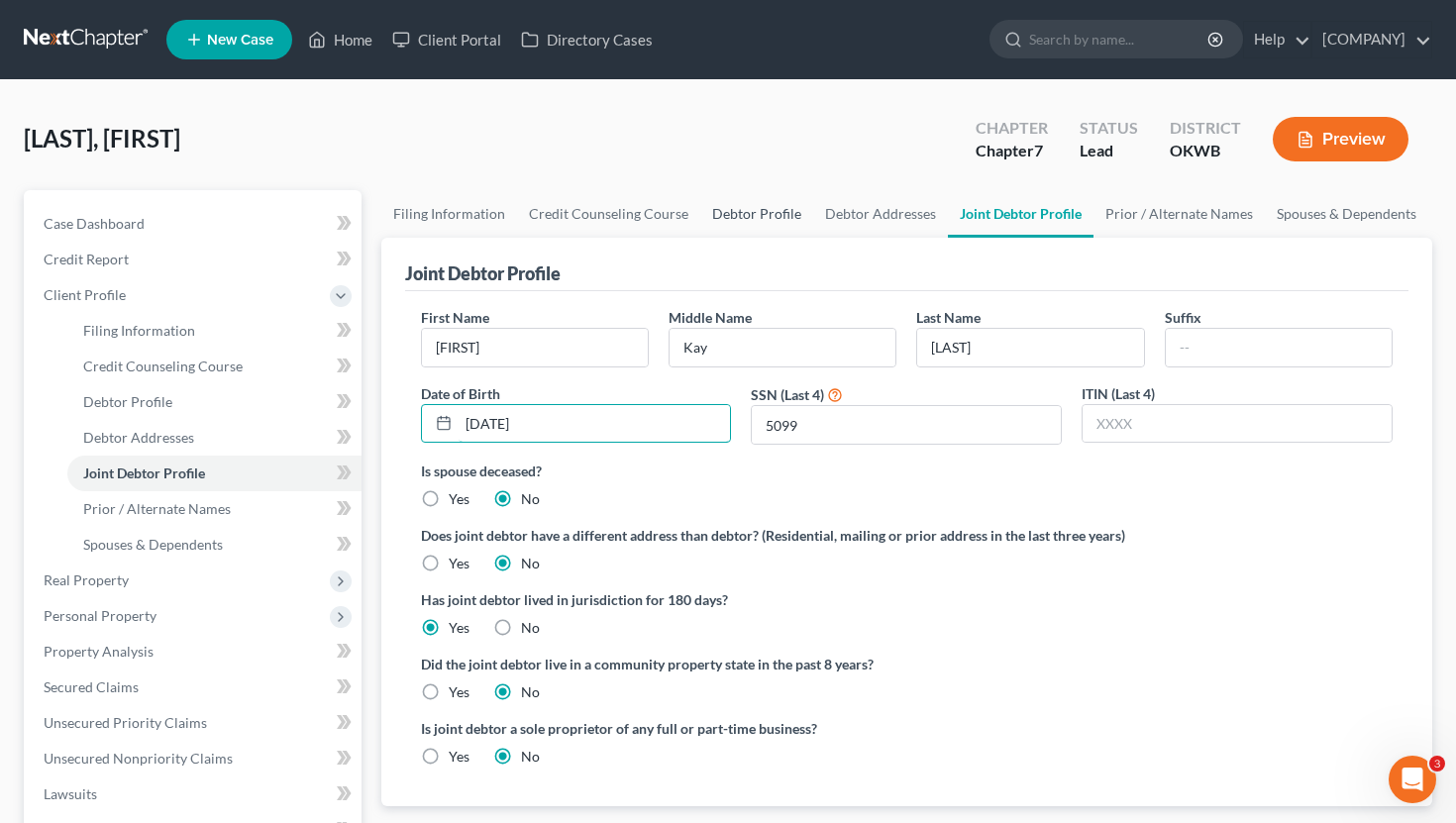 type on "[DATE]" 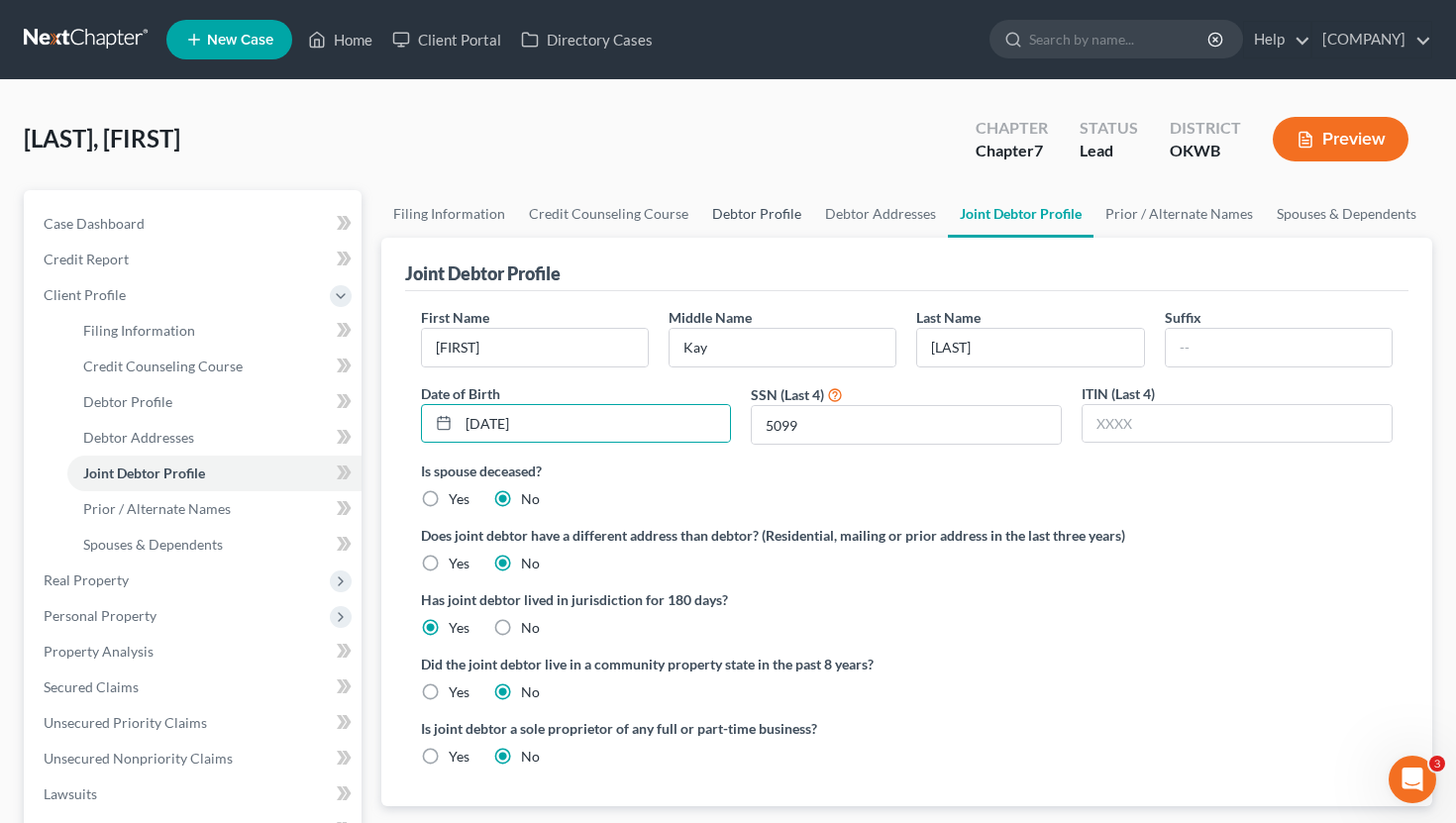 click on "Debtor Profile" at bounding box center [757, 214] 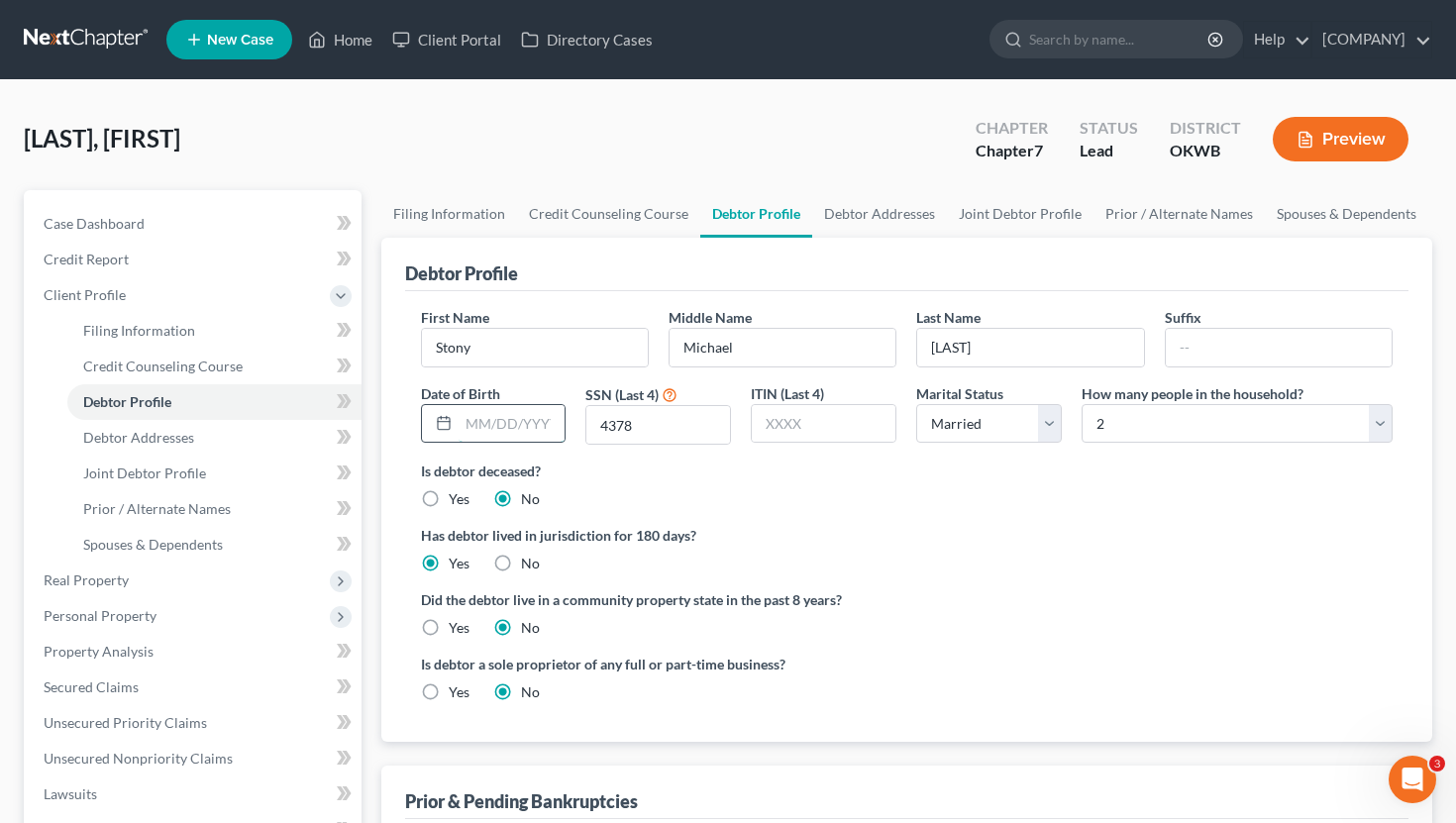 click at bounding box center [512, 424] 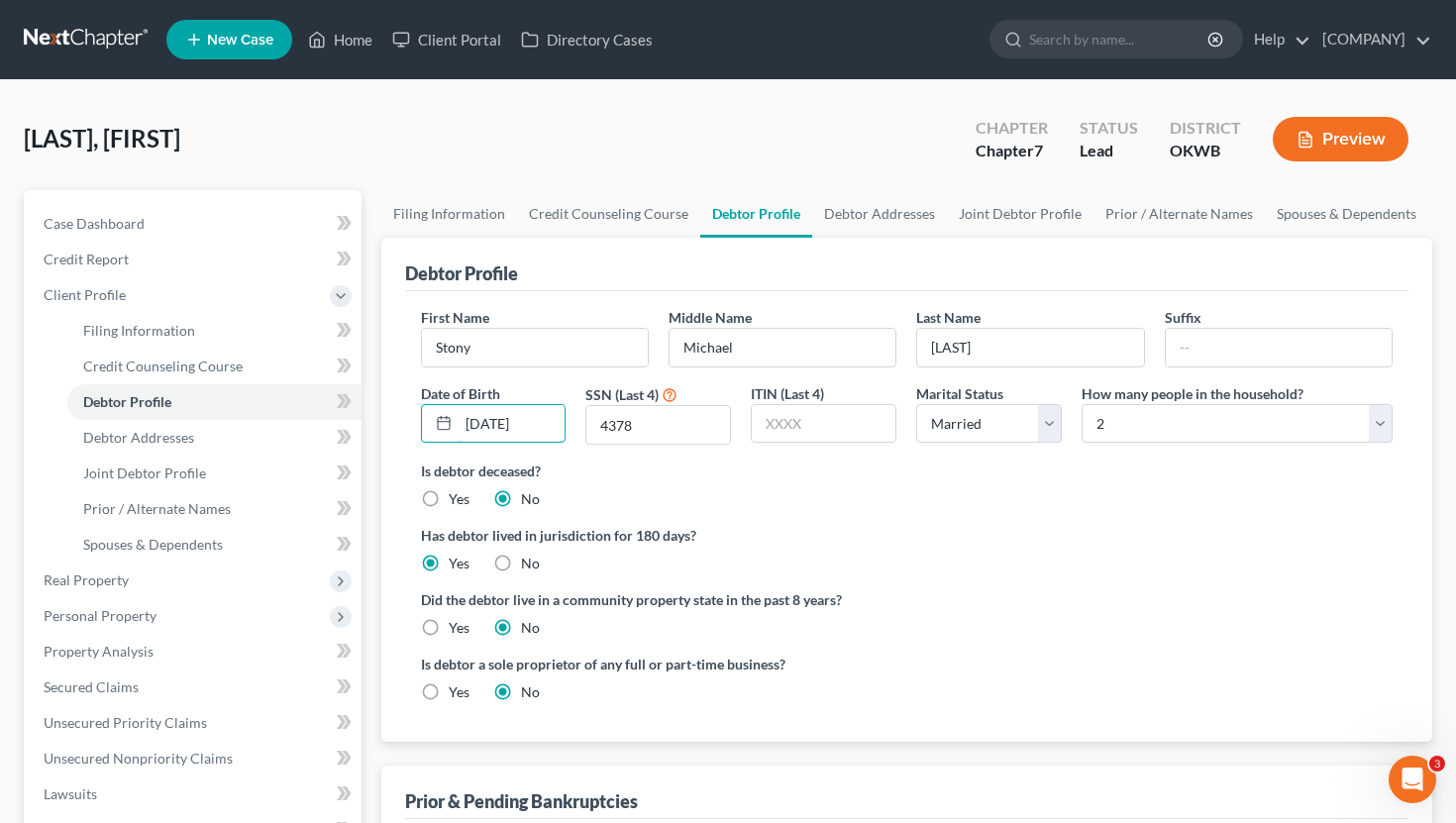 type on "[DATE]" 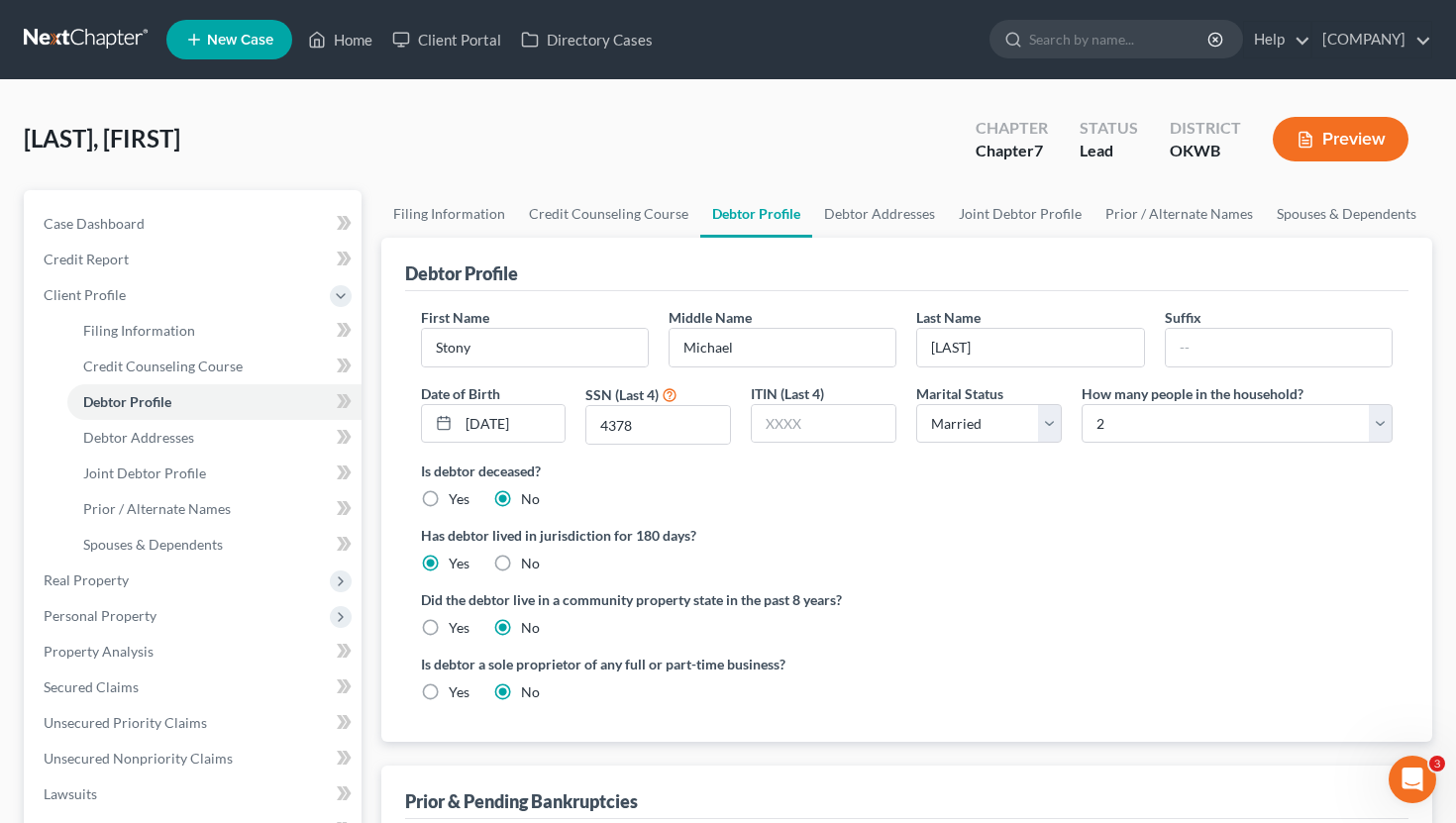 click on "First Name [FIRST] Middle Name [FIRST] Last Name [LAST] Suffix Date of Birth [DATE] SSN (Last 4) [SSN_LAST4] ITIN (Last 4) Marital Status Select Single Married Separated Divorced Widowed How many people in the household? Select 1 2 3 4 5 6 7 8 9 10 11 12 13 14 15 16 17 18 19 20 Is debtor deceased? Yes No Has debtor lived in jurisdiction for 180 days? Yes No Debtor must reside in jurisdiction for 180 prior to filing bankruptcy pursuant to U.S.C. 11 28 USC § 1408. More Info Explain: Did the debtor live in a community property state in the past 8 years? Yes No Is debtor a sole proprietor of any full or part-time business? Yes No" at bounding box center [907, 512] 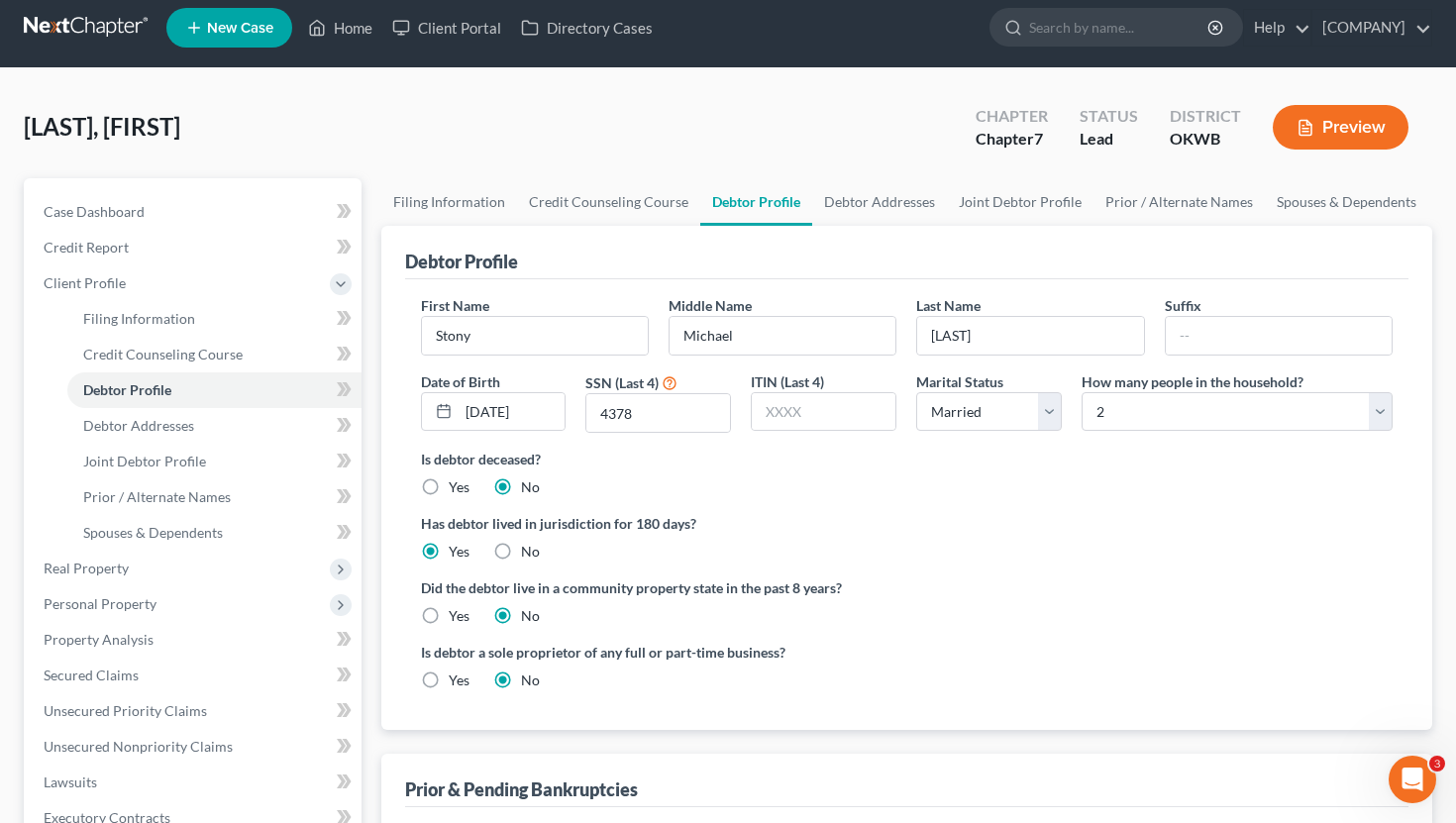 scroll, scrollTop: 0, scrollLeft: 0, axis: both 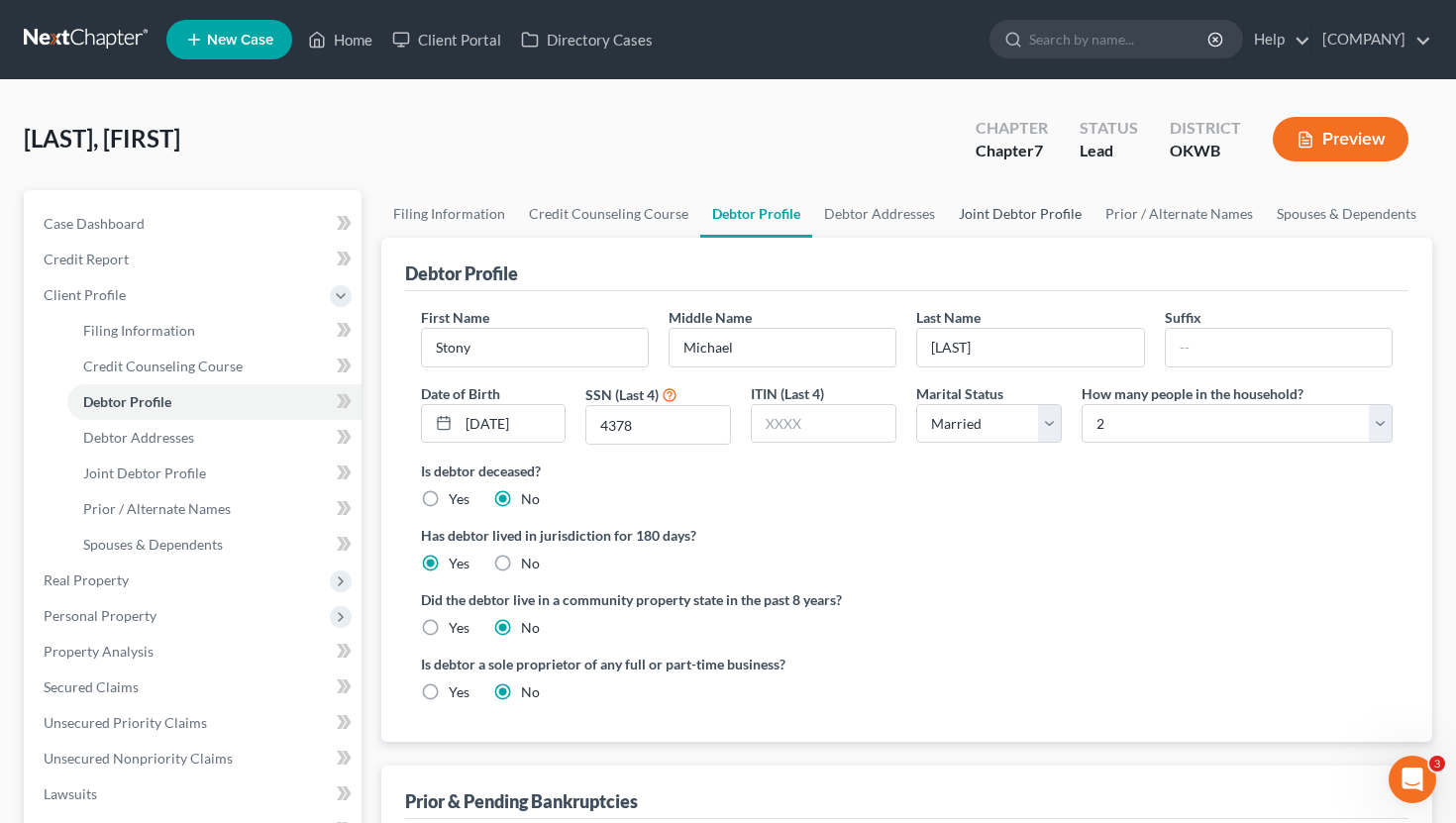 click on "Joint Debtor Profile" at bounding box center (1020, 214) 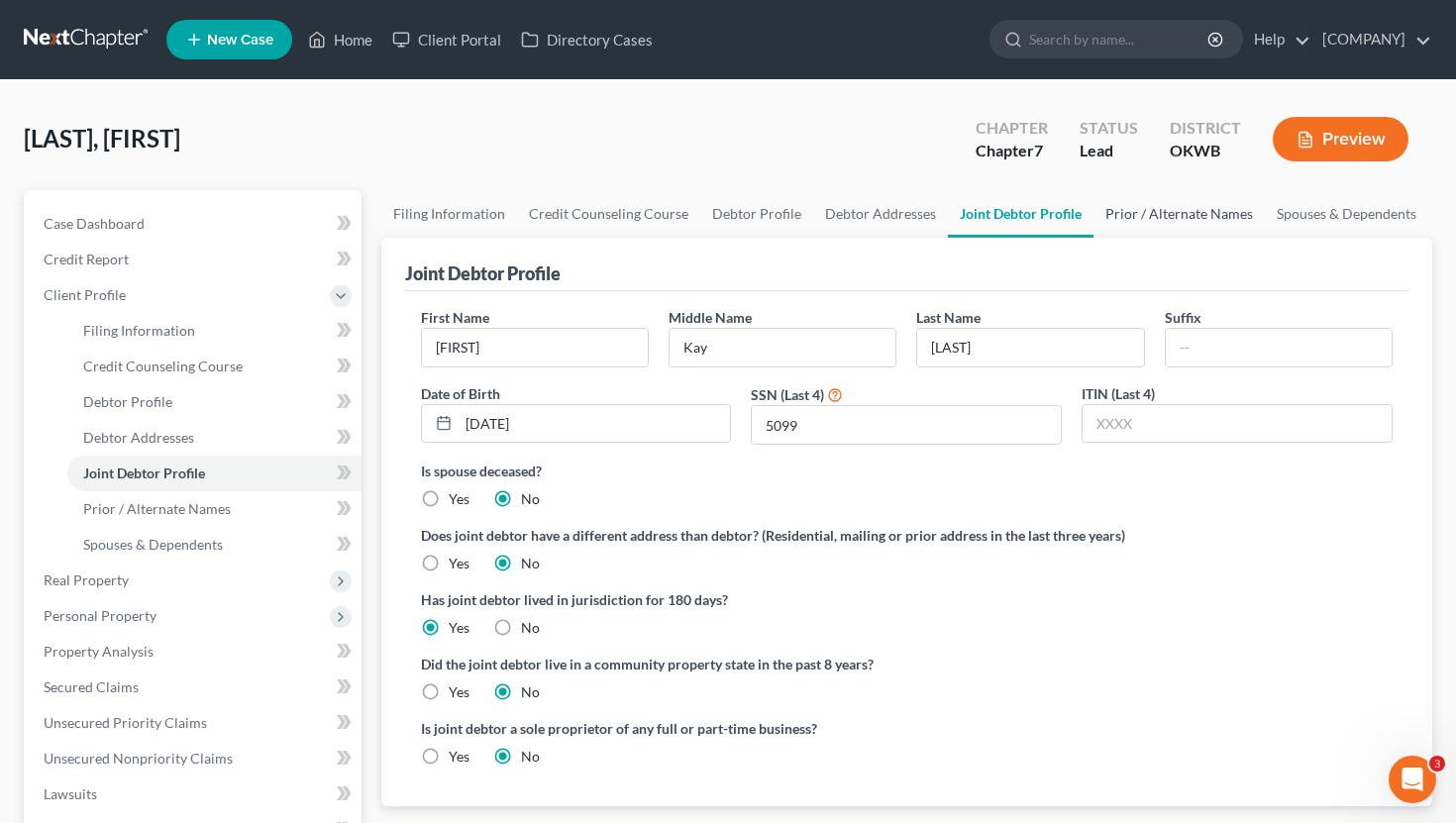 click on "Prior / Alternate Names" at bounding box center [1179, 214] 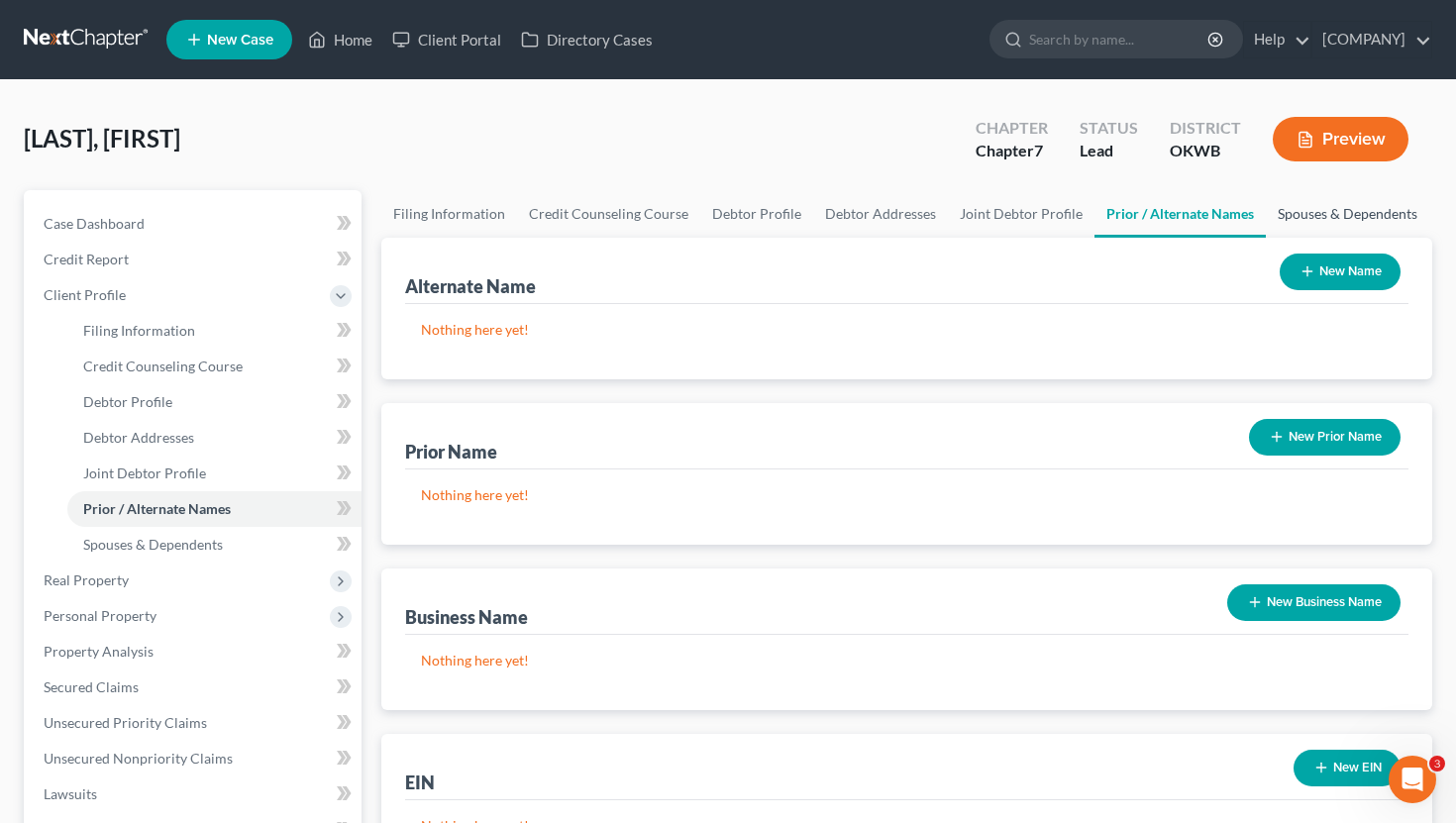 click on "Spouses & Dependents" at bounding box center (1347, 214) 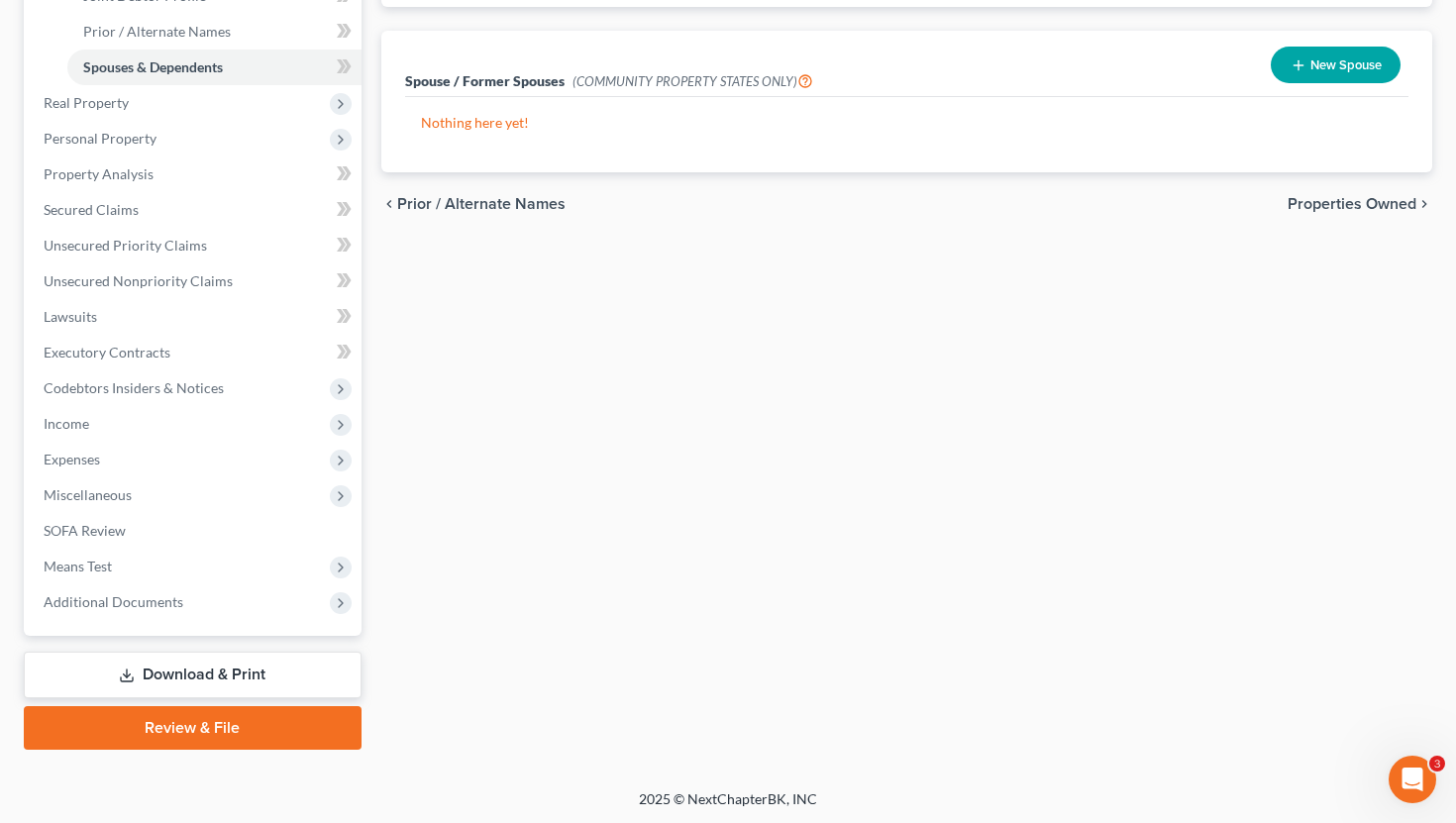 scroll, scrollTop: 0, scrollLeft: 0, axis: both 